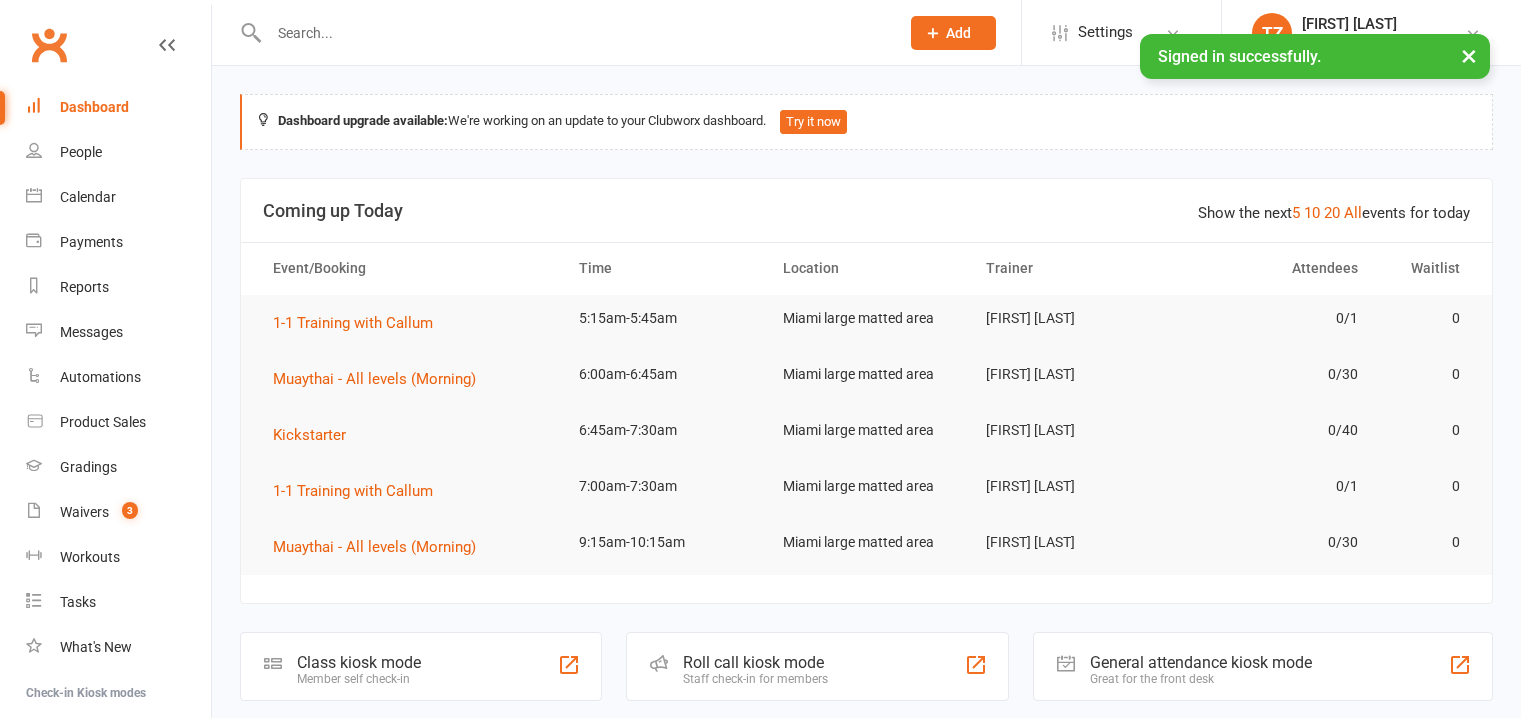 scroll, scrollTop: 0, scrollLeft: 0, axis: both 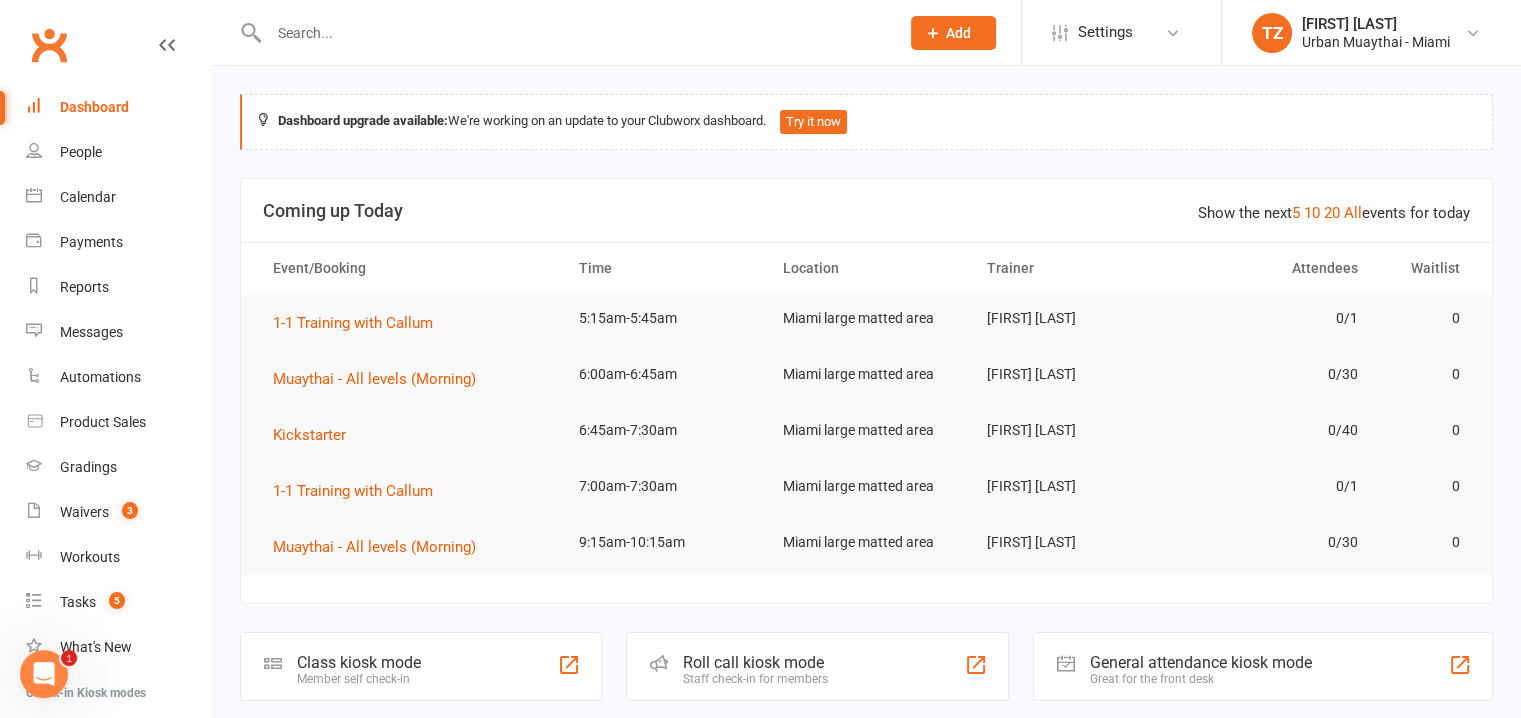 drag, startPoint x: 412, startPoint y: 47, endPoint x: 366, endPoint y: 21, distance: 52.83938 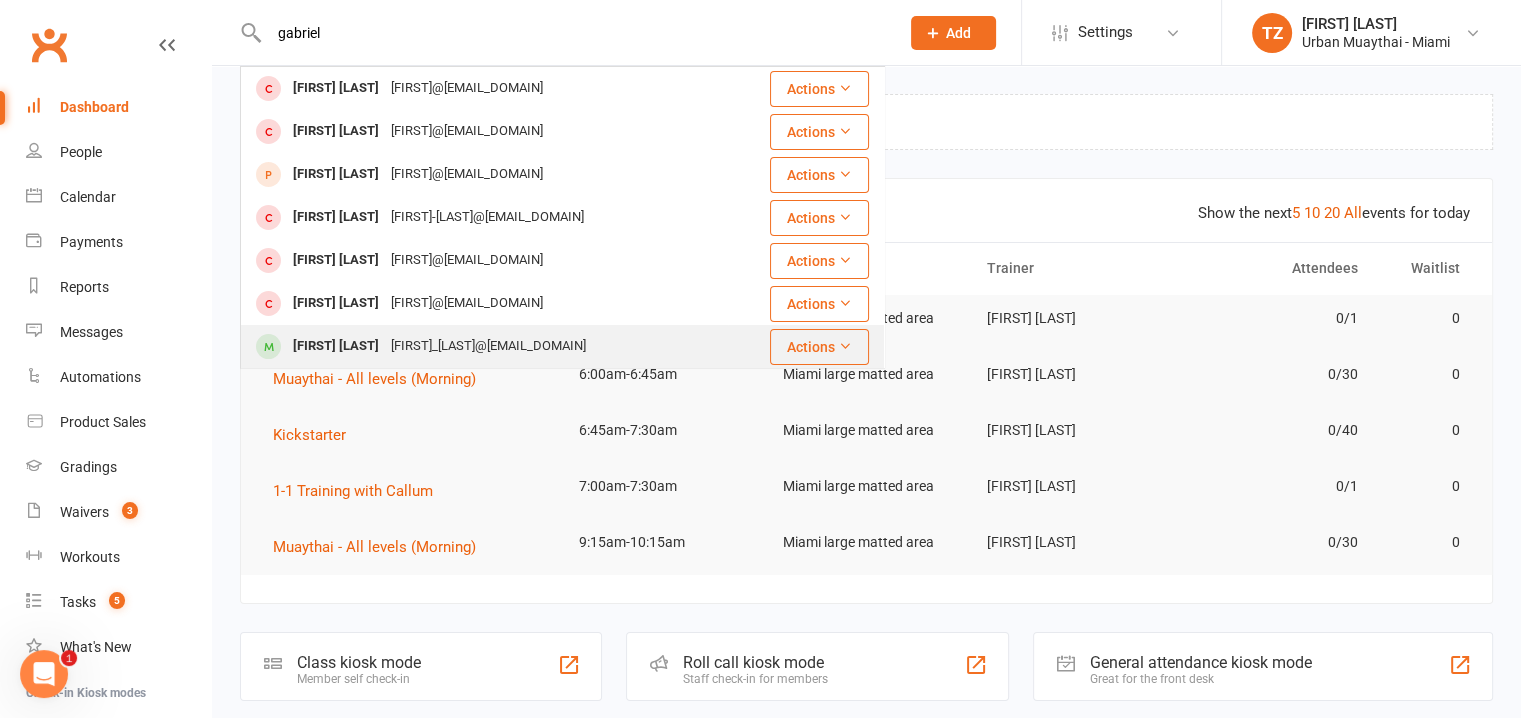 type on "gabriel" 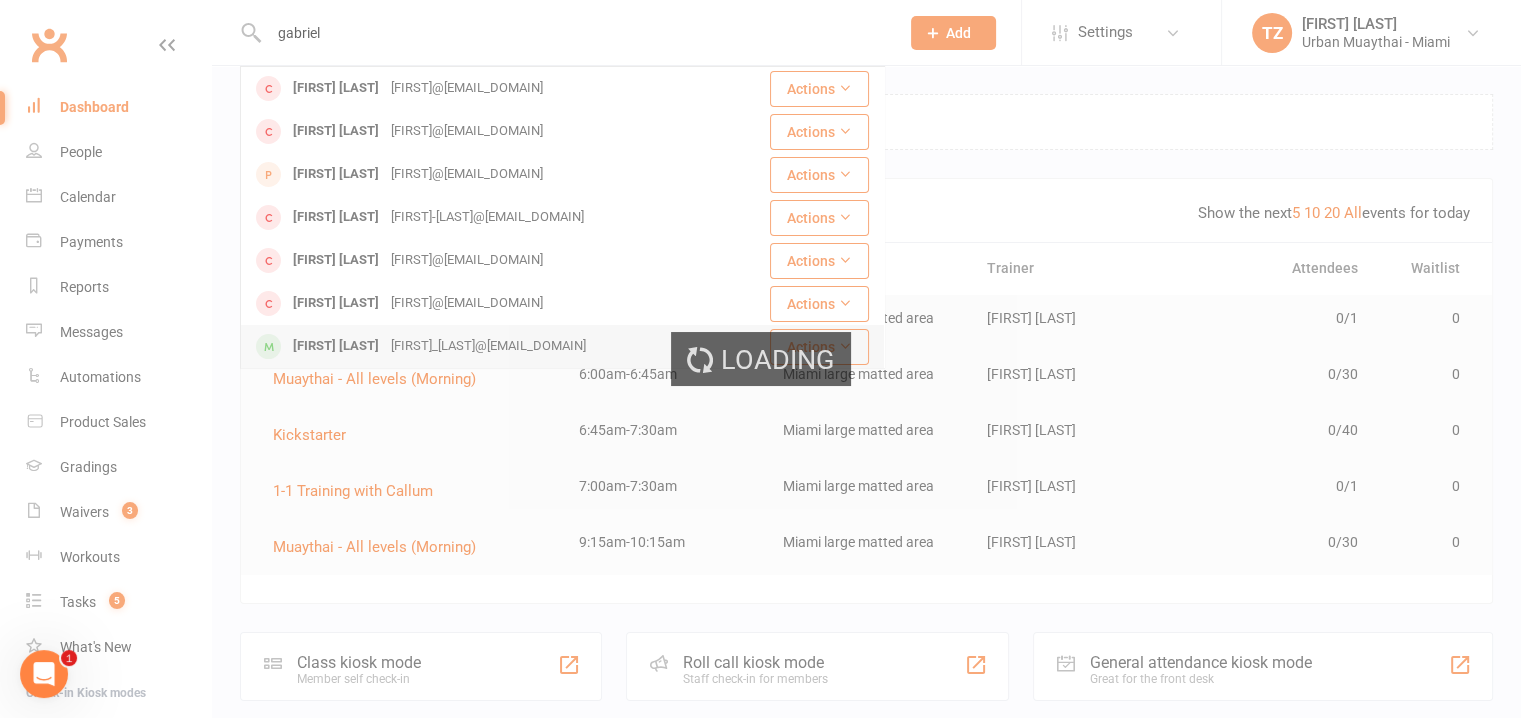type 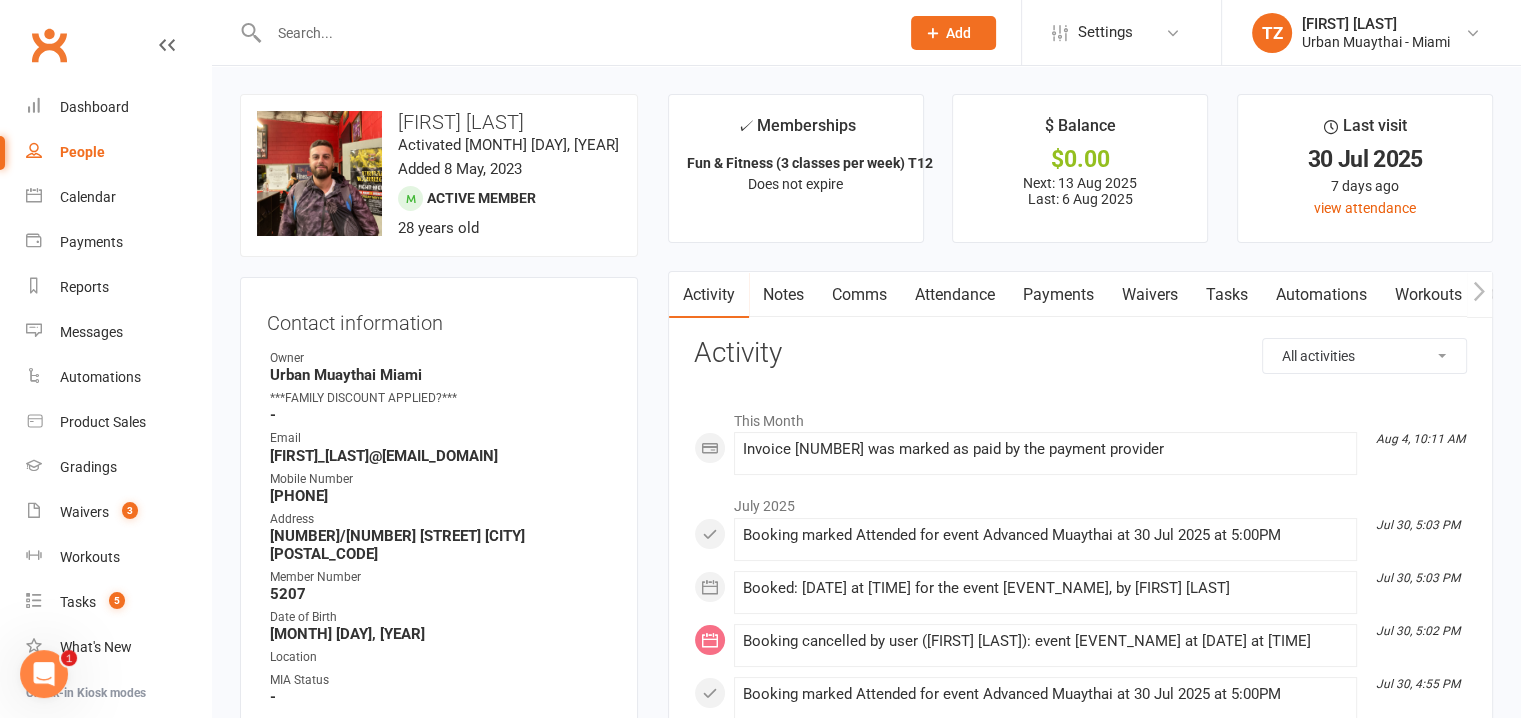 click on "Waivers" at bounding box center (1150, 295) 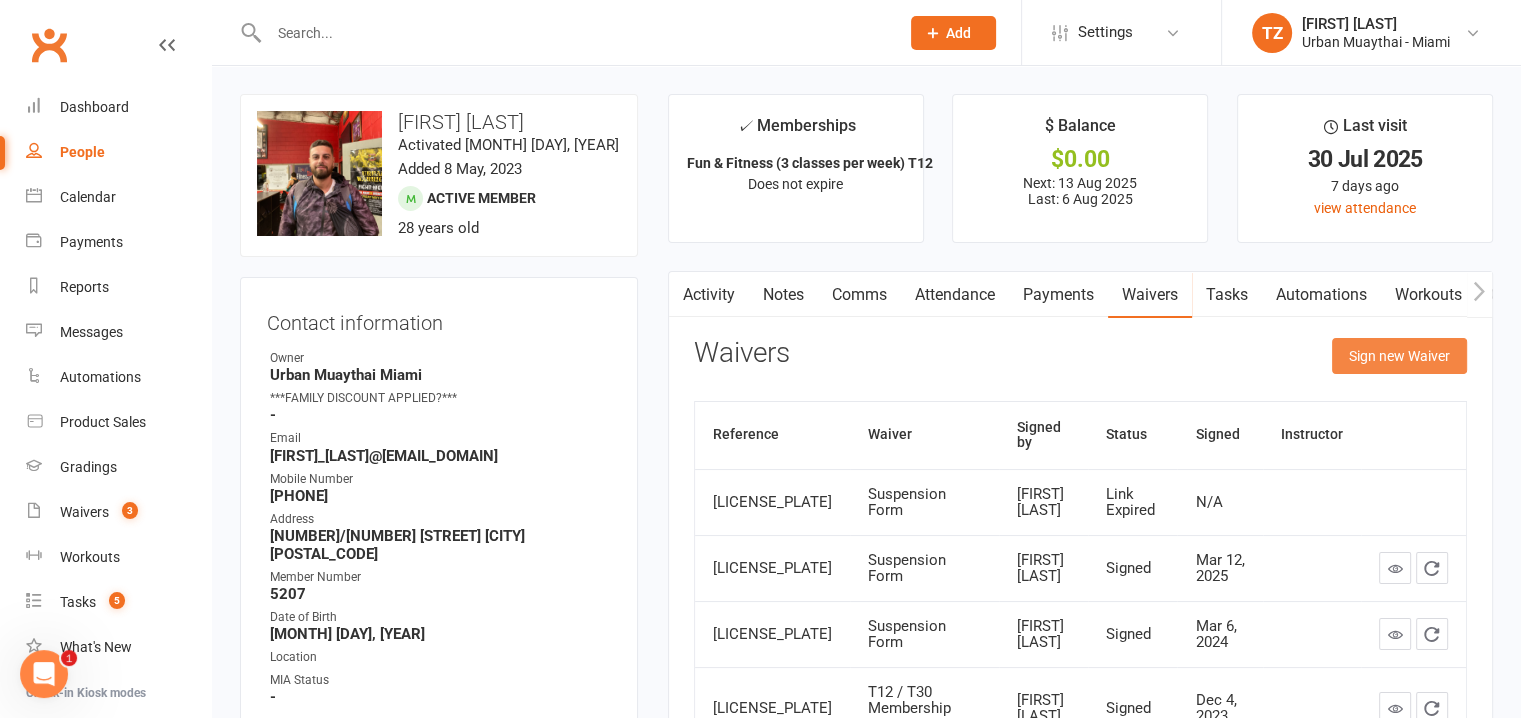 click on "Sign new Waiver" at bounding box center [1399, 356] 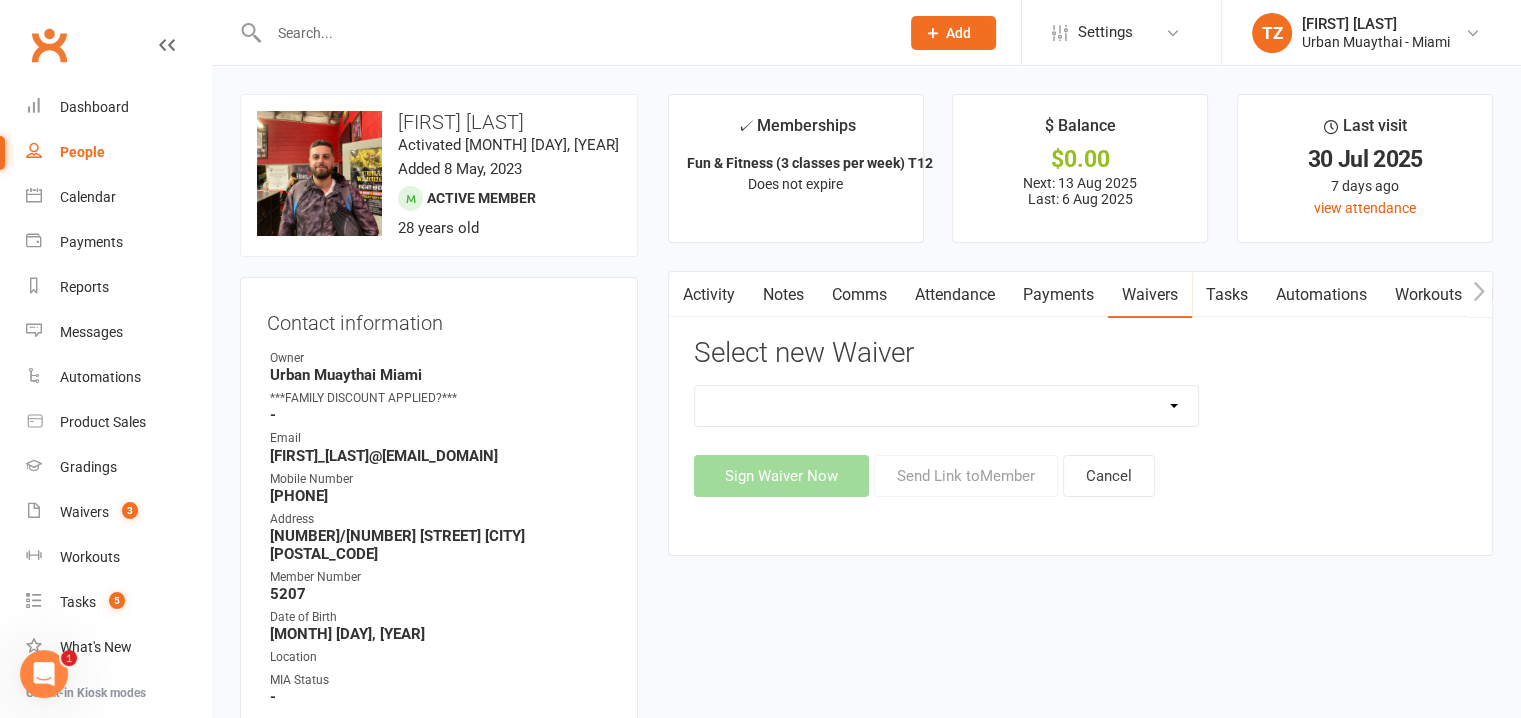 click on "Payments" at bounding box center [1058, 295] 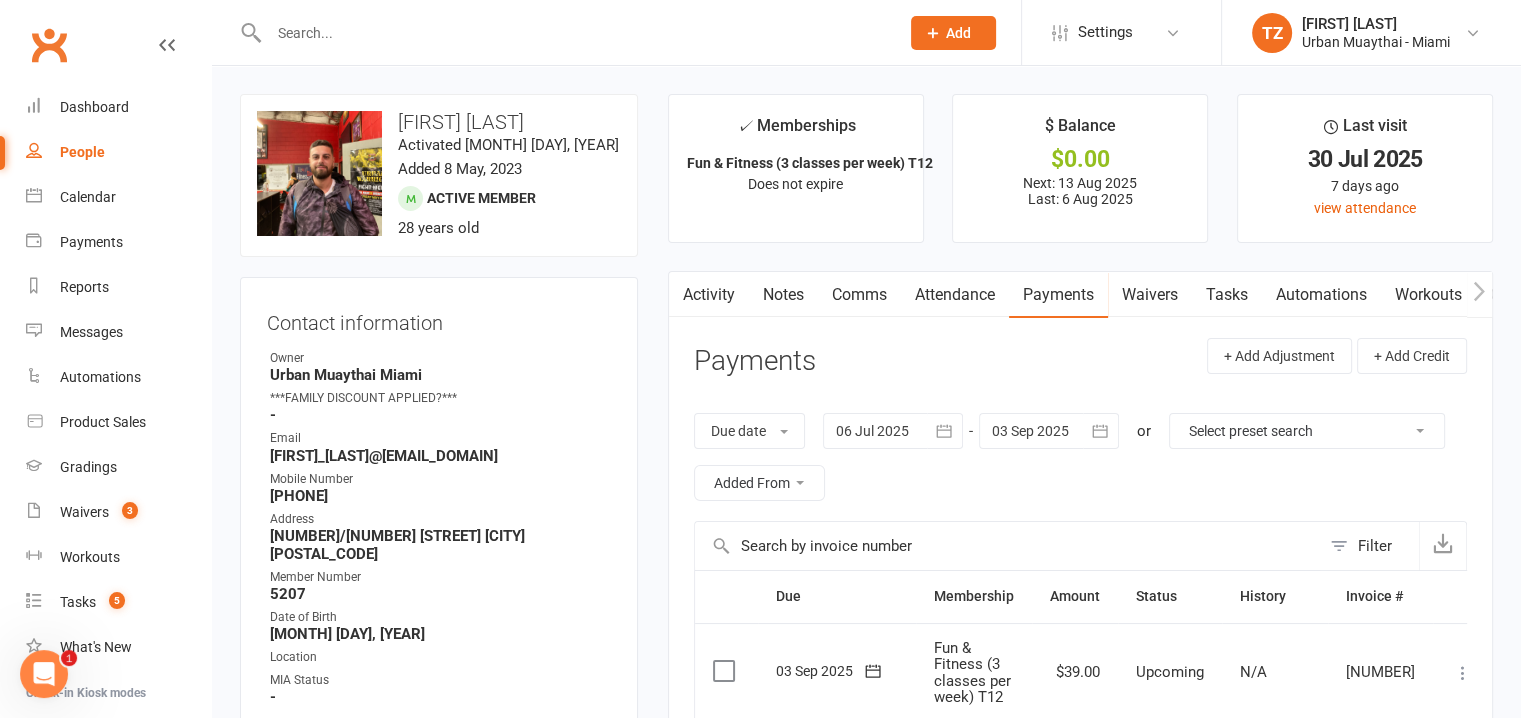 click on "Waivers" at bounding box center (1150, 295) 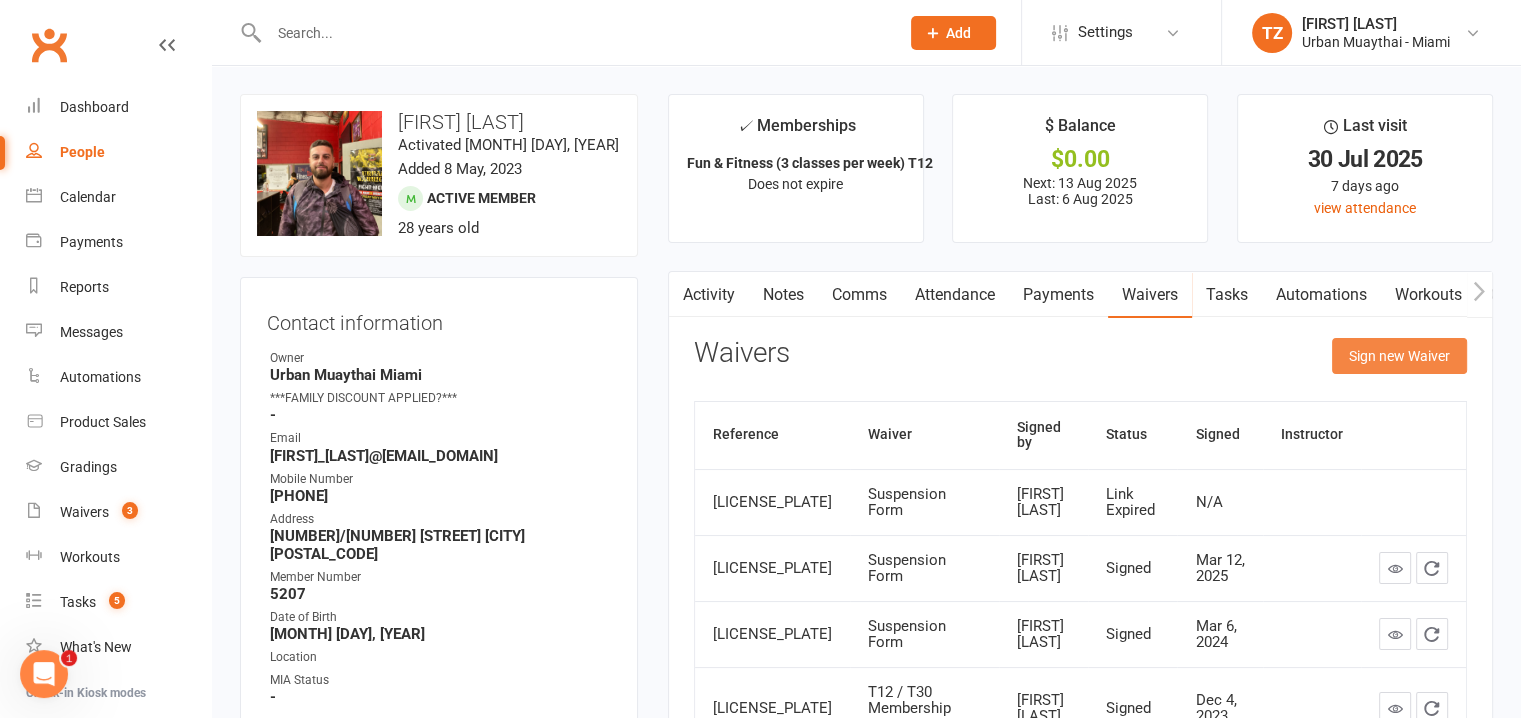 click on "Sign new Waiver" 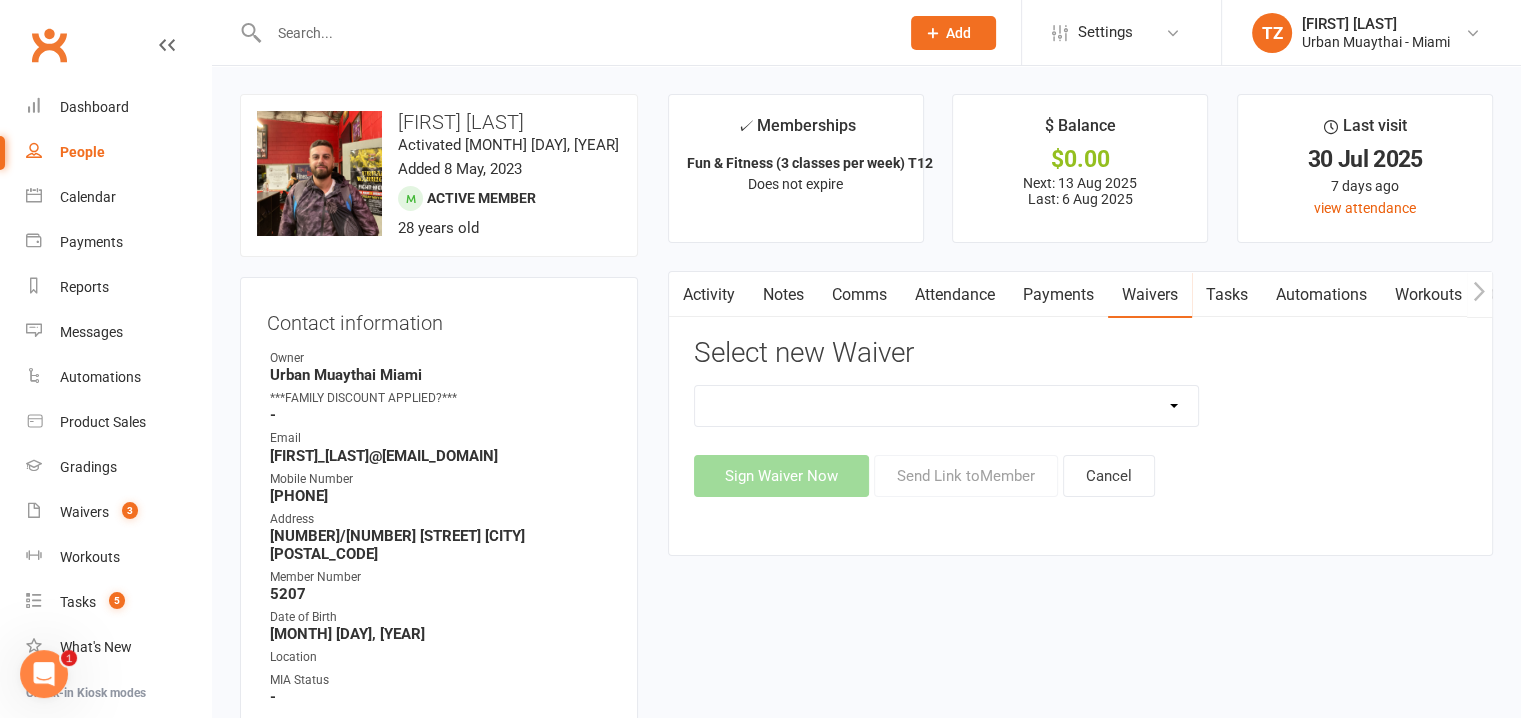 click on "12 Month Agreement 15-18 years Kickstarter Program 15-18 years membership 1 Year Unlimited Membership Special 6 Month Agreement 7-10 years kids Direct Debit Bank Update Form Cancellation Form Family waiver - Kids and Teens Class Fight Ready Challenge (Current Members) Kickstarter OFF PEAK Kickstarter Program 2025 Kickstarter Program Accelerate Kids (6 To 9 Years) Direct Debit Kids and Teens UPFRONT Payment Kids & Teens 2 Week Trial Sports Waiver Morning Mens Program New Student Waiver Personal Trainer Payment Short Term Membership waiver Suspension Form T12 / T30 Membership Change Form T6 Membership Change Form Teens Class Direct Debit Thailand Tour 2025 Thailand Tour 2025 Jade Young Thailand Tour 2025 - Special Thailand Tour 2025 - Stoll's Trial Session Sports Waiver Upfront Payment - New Student Waiver" 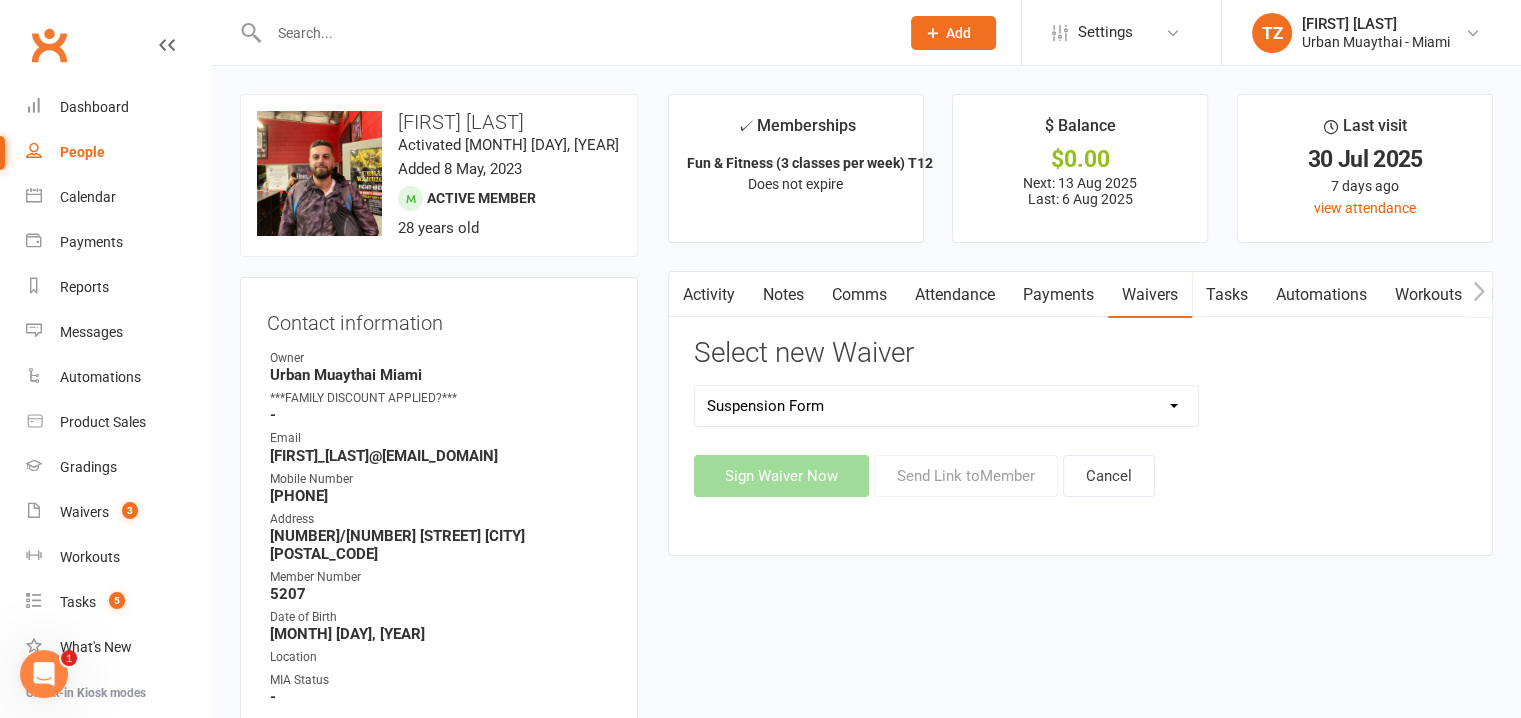 click on "12 Month Agreement 15-18 years Kickstarter Program 15-18 years membership 1 Year Unlimited Membership Special 6 Month Agreement 7-10 years kids Direct Debit Bank Update Form Cancellation Form Family waiver - Kids and Teens Class Fight Ready Challenge (Current Members) Kickstarter OFF PEAK Kickstarter Program 2025 Kickstarter Program Accelerate Kids (6 To 9 Years) Direct Debit Kids and Teens UPFRONT Payment Kids & Teens 2 Week Trial Sports Waiver Morning Mens Program New Student Waiver Personal Trainer Payment Short Term Membership waiver Suspension Form T12 / T30 Membership Change Form T6 Membership Change Form Teens Class Direct Debit Thailand Tour 2025 Thailand Tour 2025 Jade Young Thailand Tour 2025 - Special Thailand Tour 2025 - Stoll's Trial Session Sports Waiver Upfront Payment - New Student Waiver" 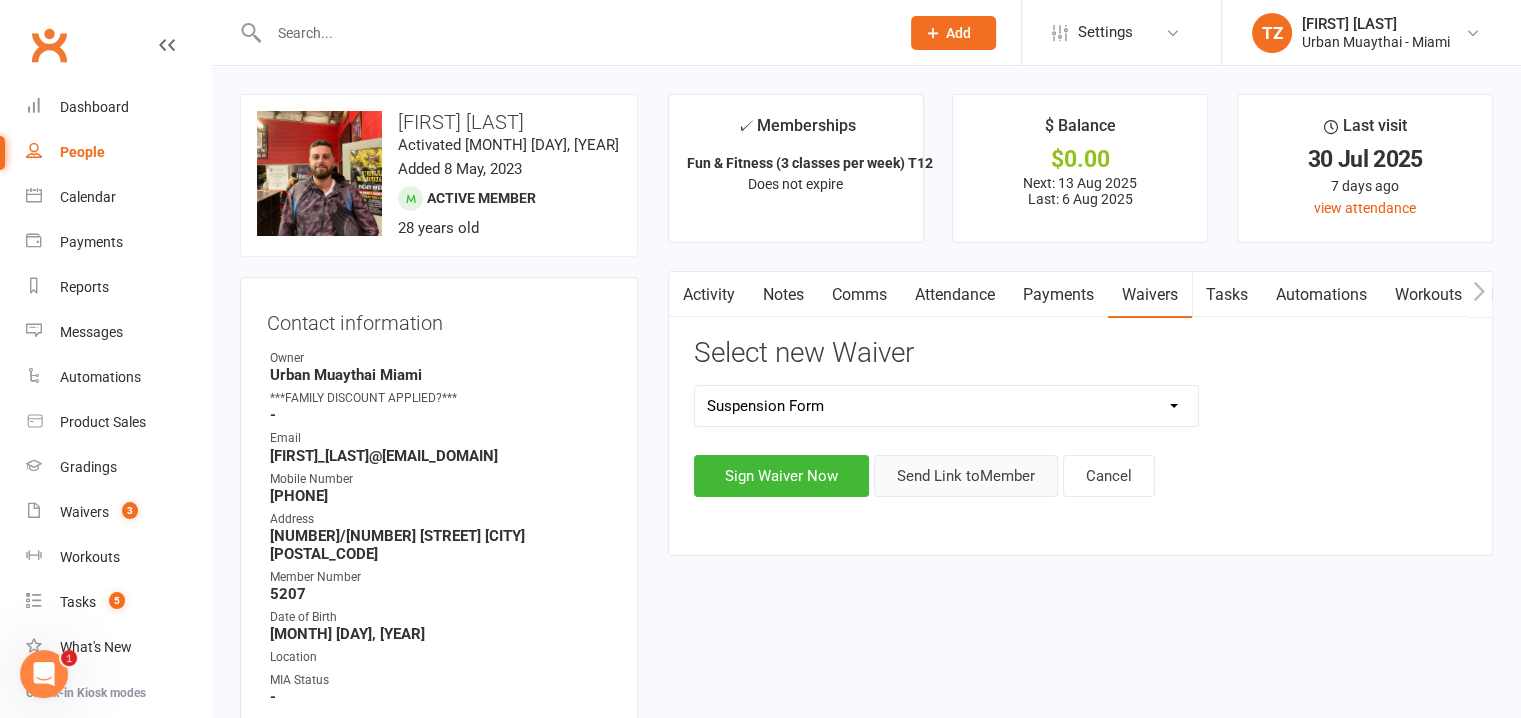 click on "Send Link to  Member" 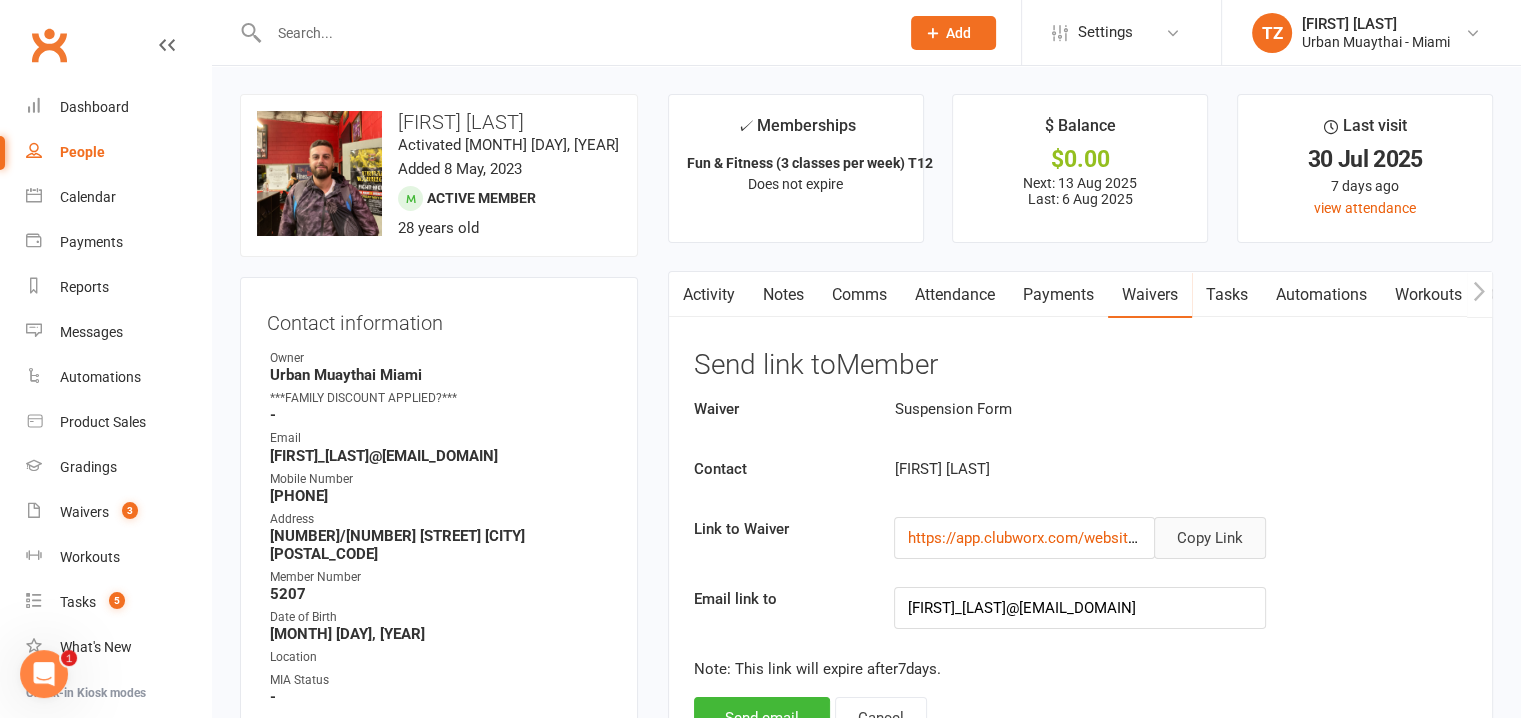 click on "Copy Link" 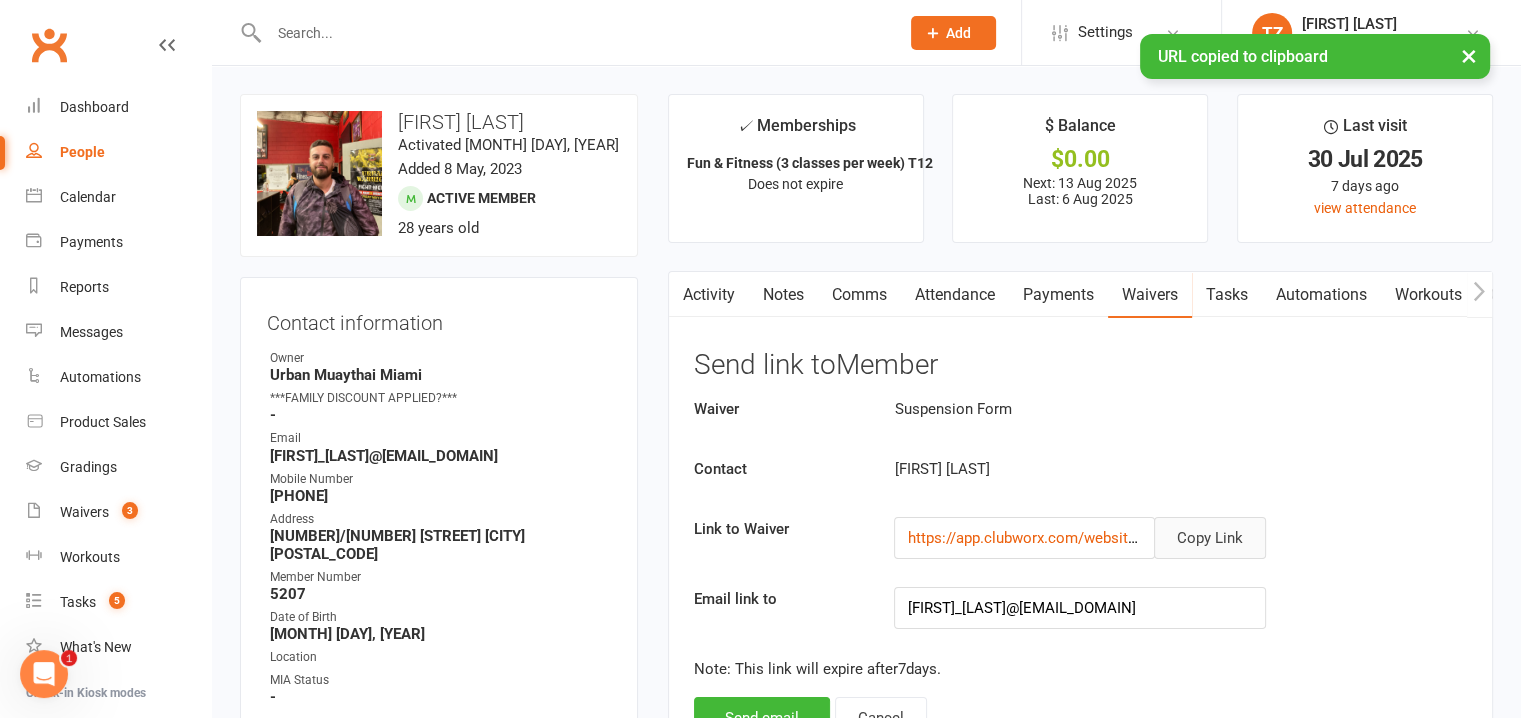 click on "Comms" at bounding box center [859, 295] 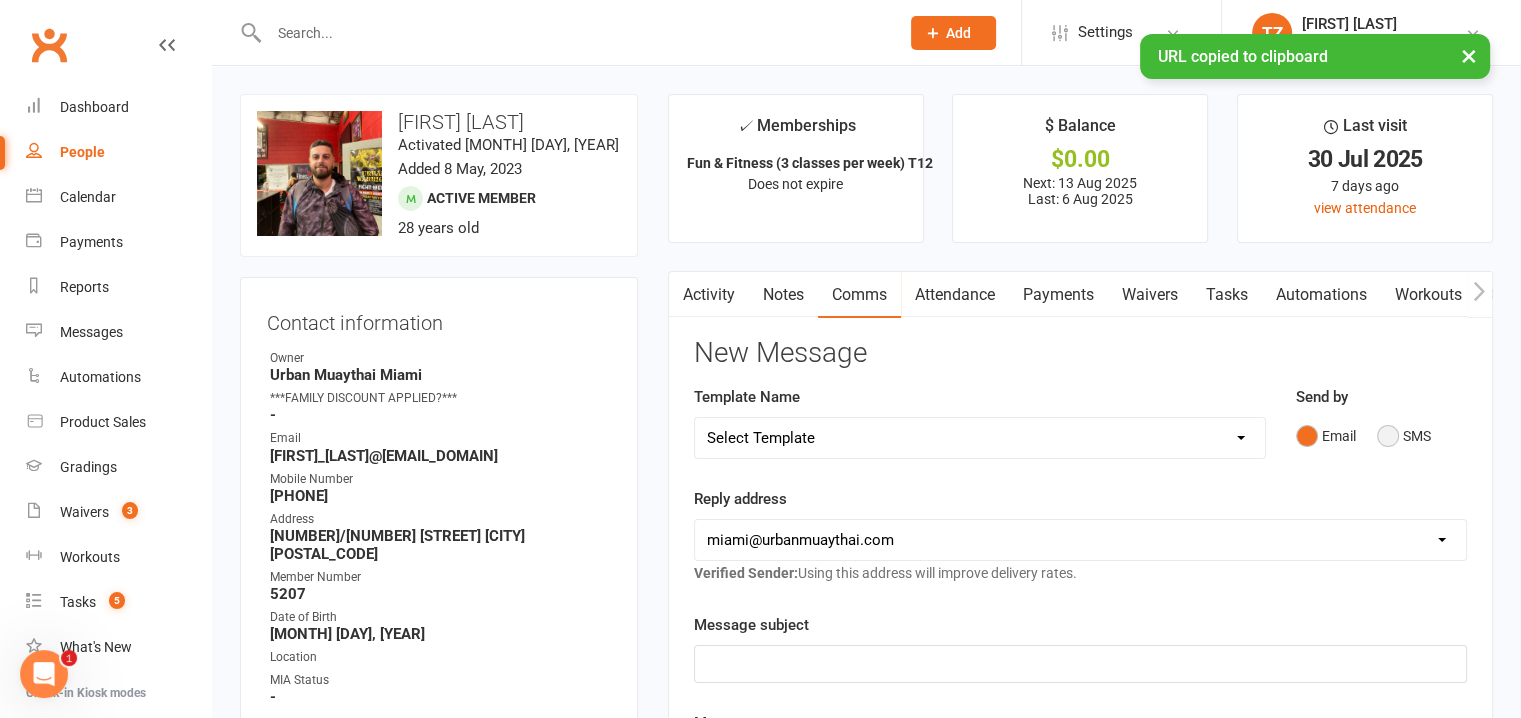 click on "SMS" at bounding box center [1404, 436] 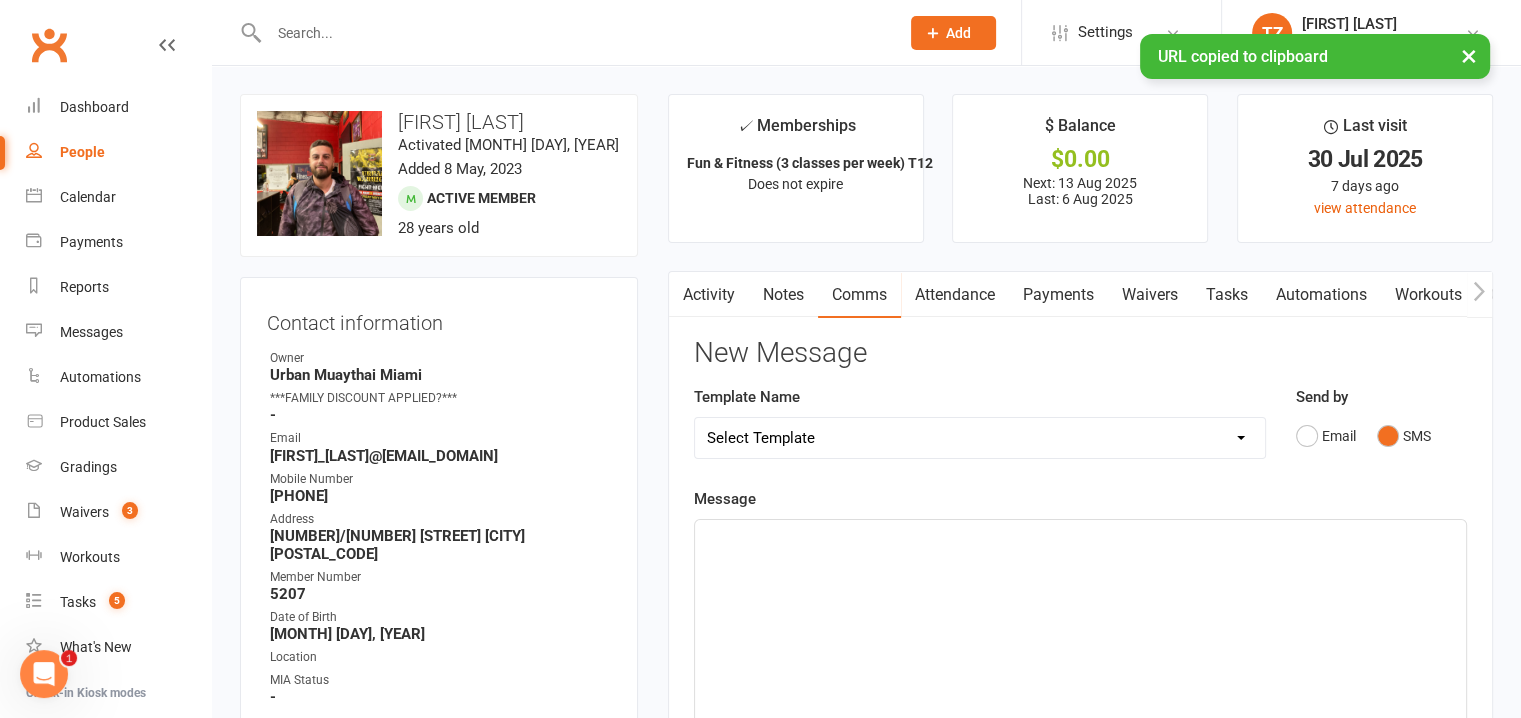 click on "﻿" 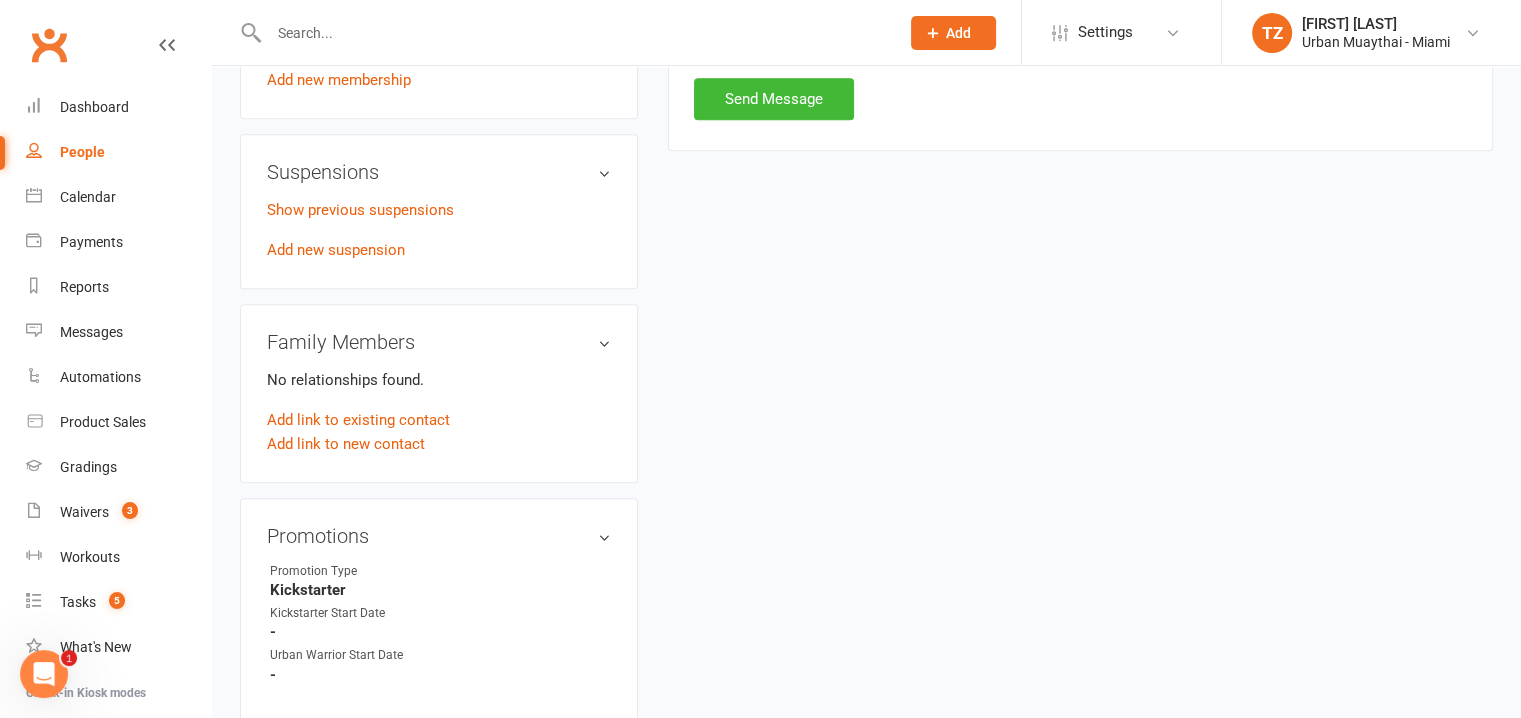 scroll, scrollTop: 1140, scrollLeft: 0, axis: vertical 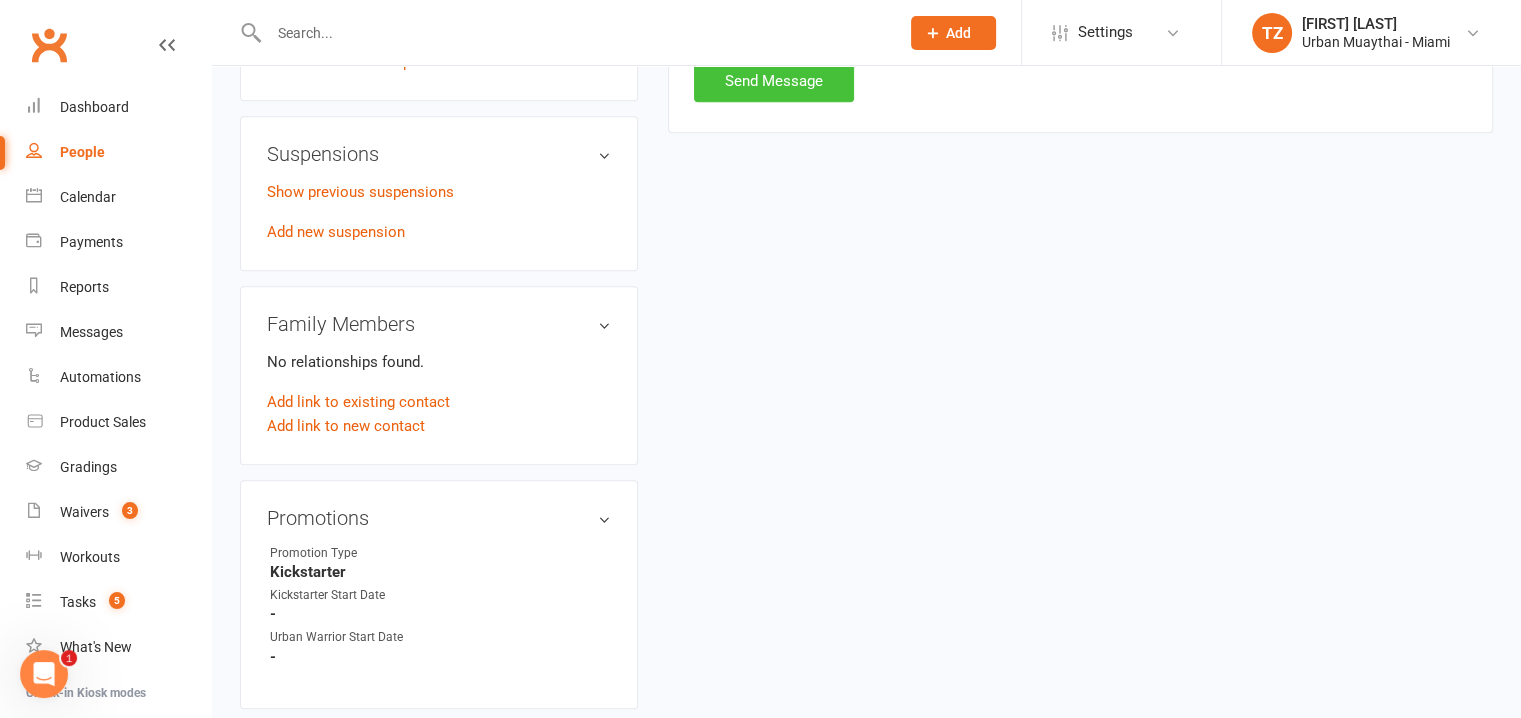click on "Send Message" at bounding box center (774, 81) 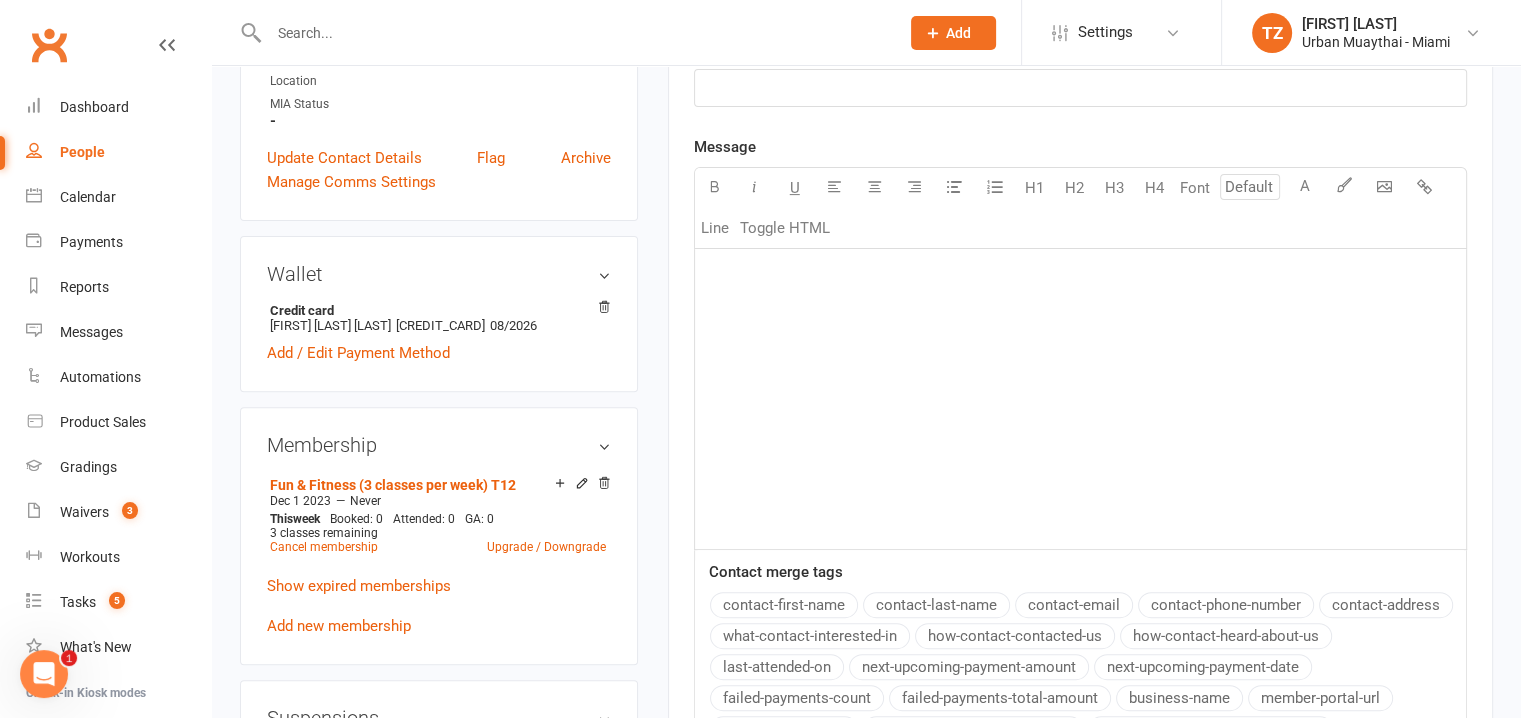 scroll, scrollTop: 516, scrollLeft: 0, axis: vertical 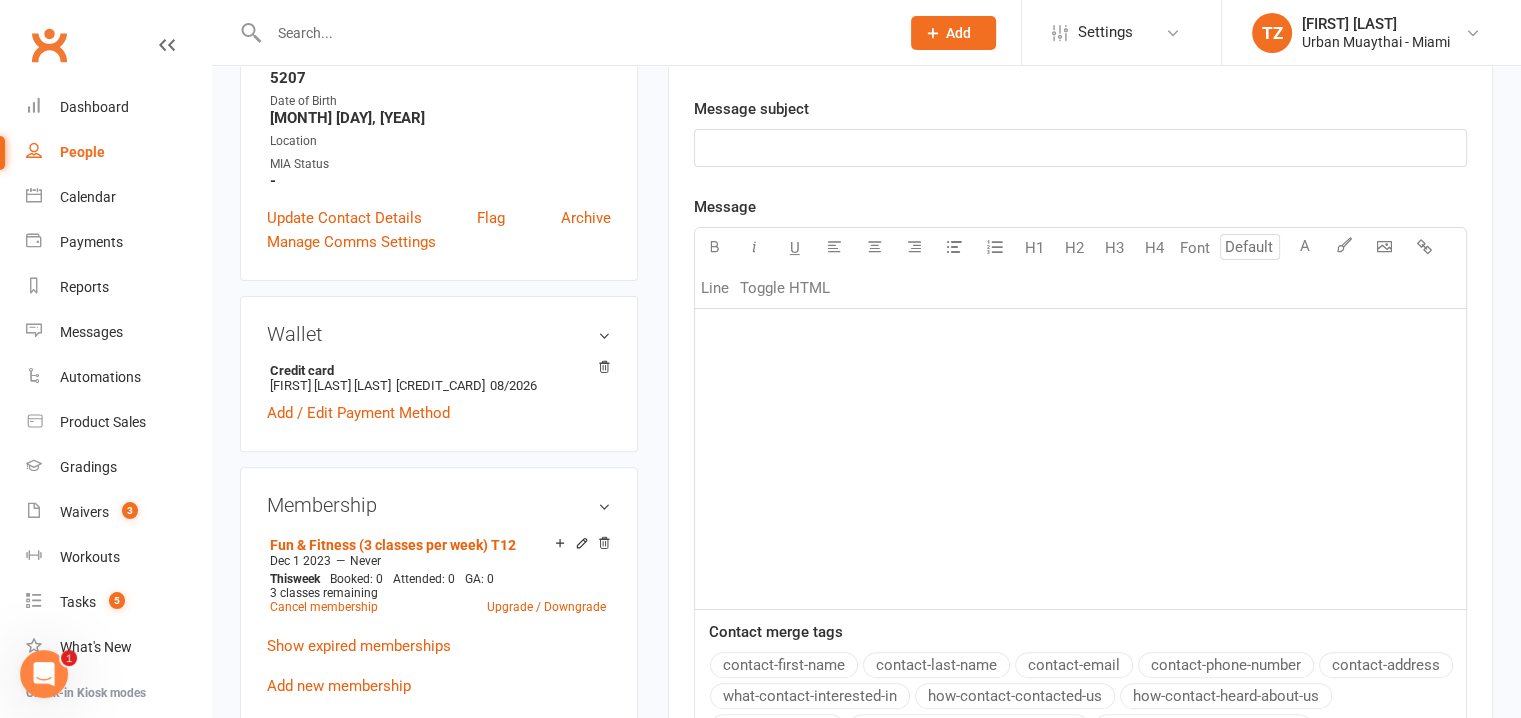 click at bounding box center (574, 33) 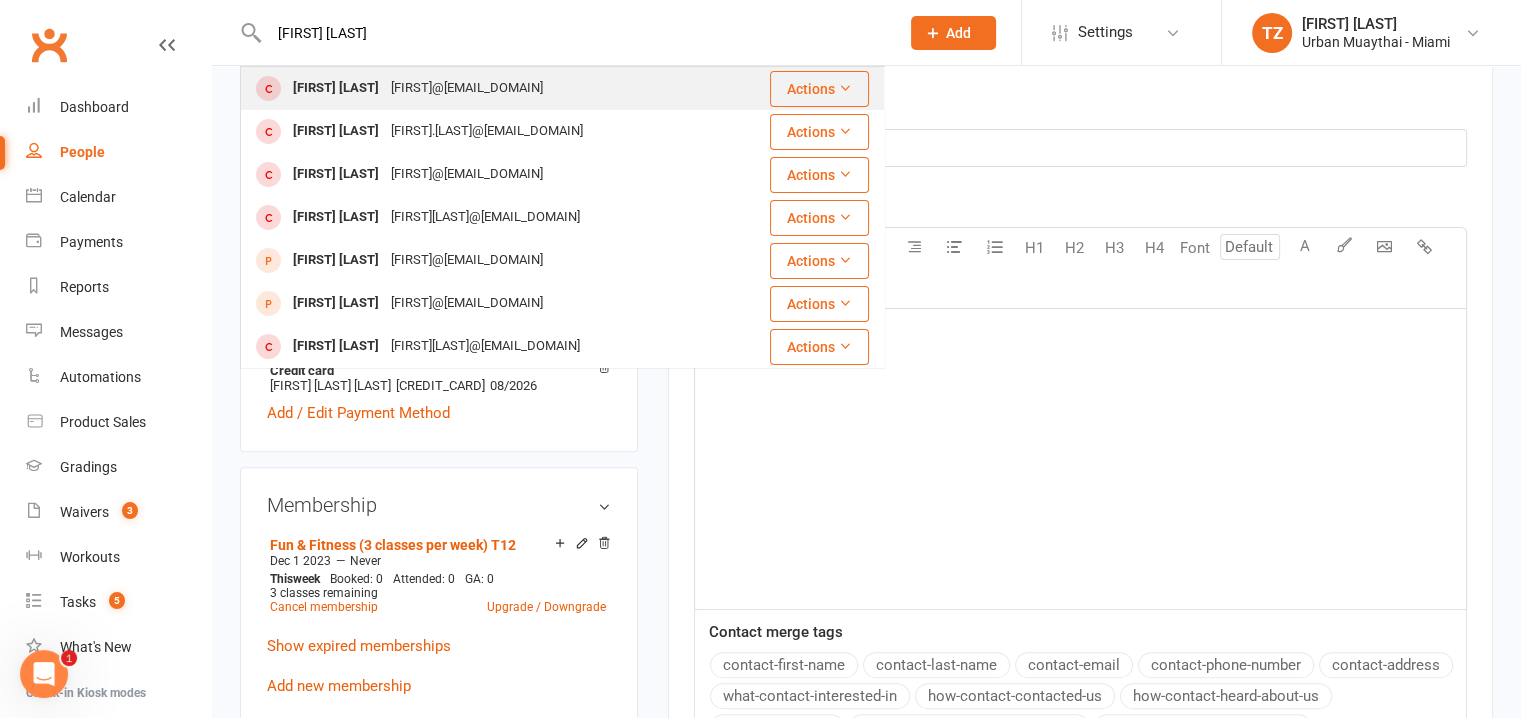 type on "brock tho" 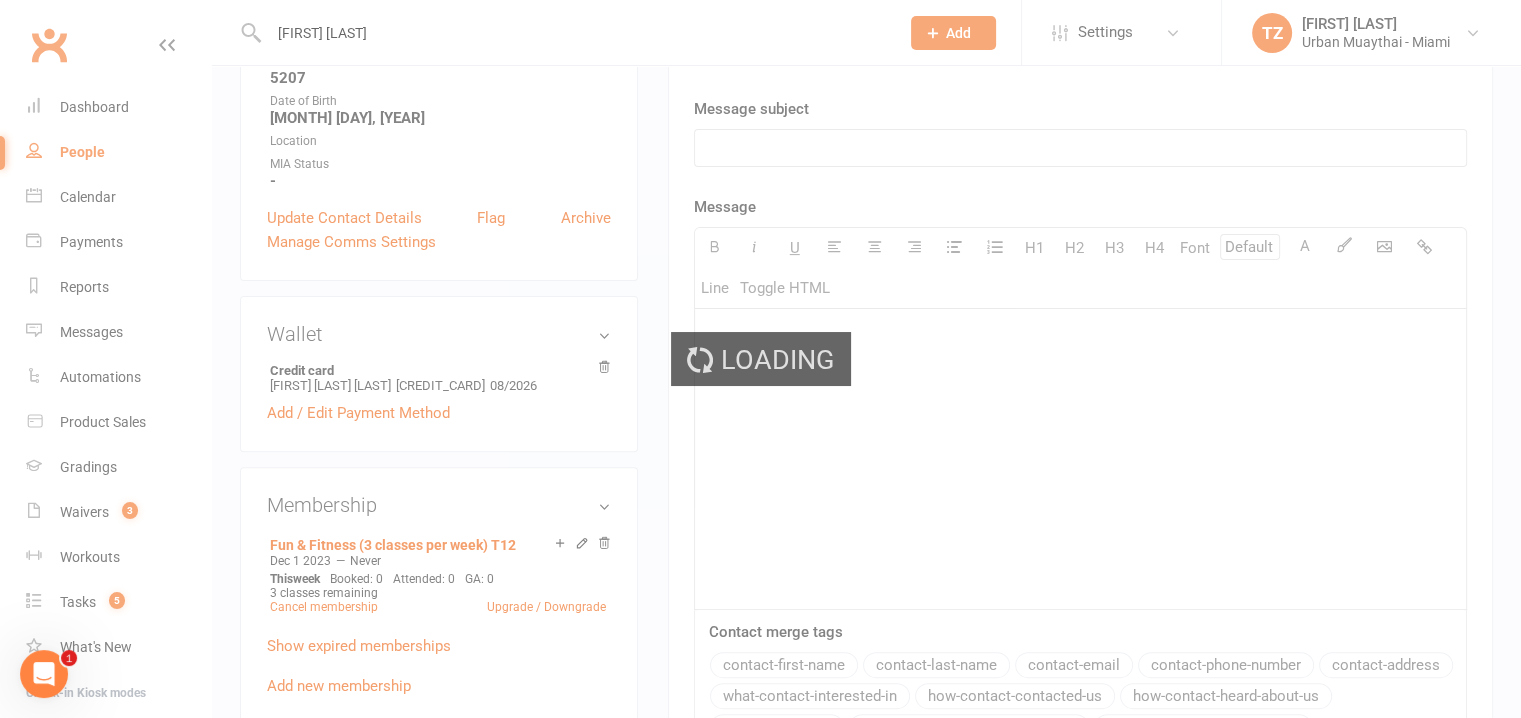 type 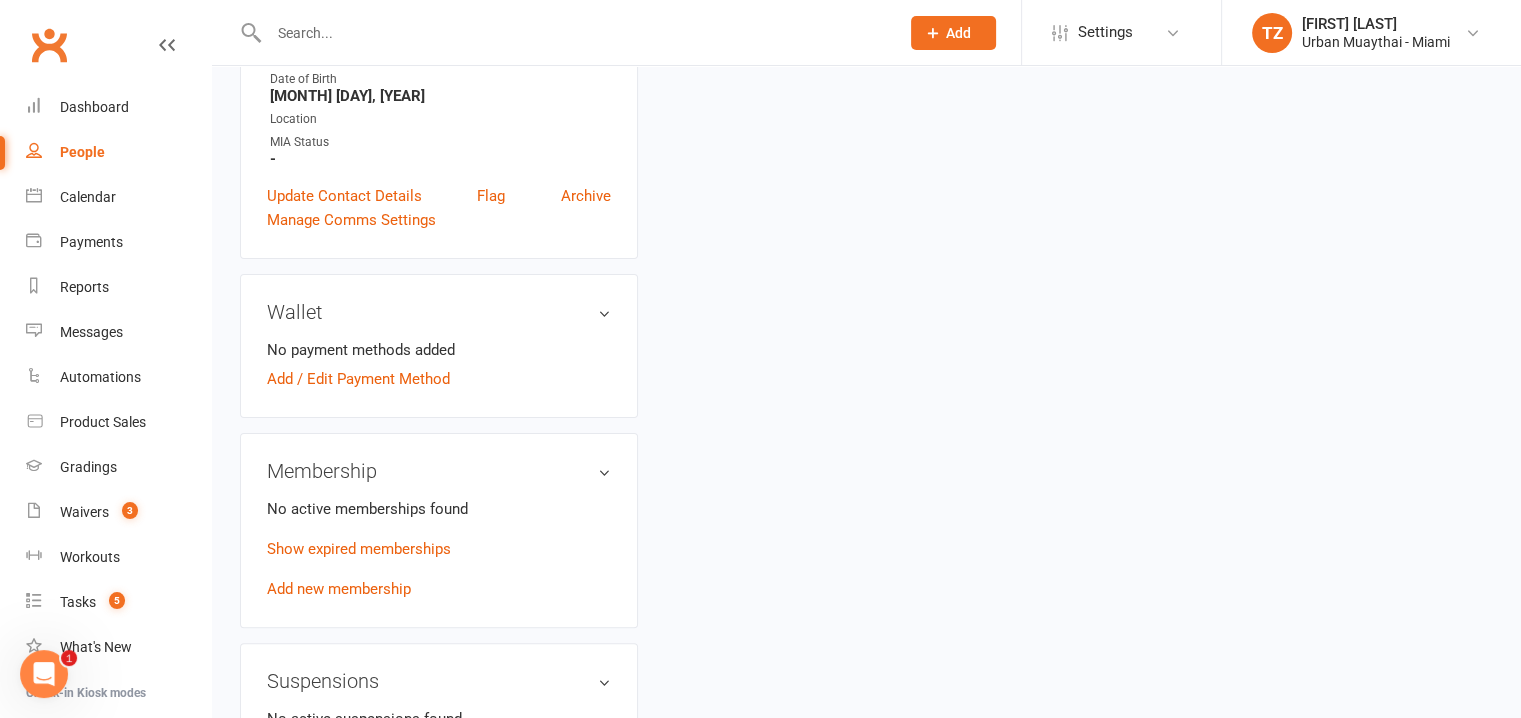 scroll, scrollTop: 0, scrollLeft: 0, axis: both 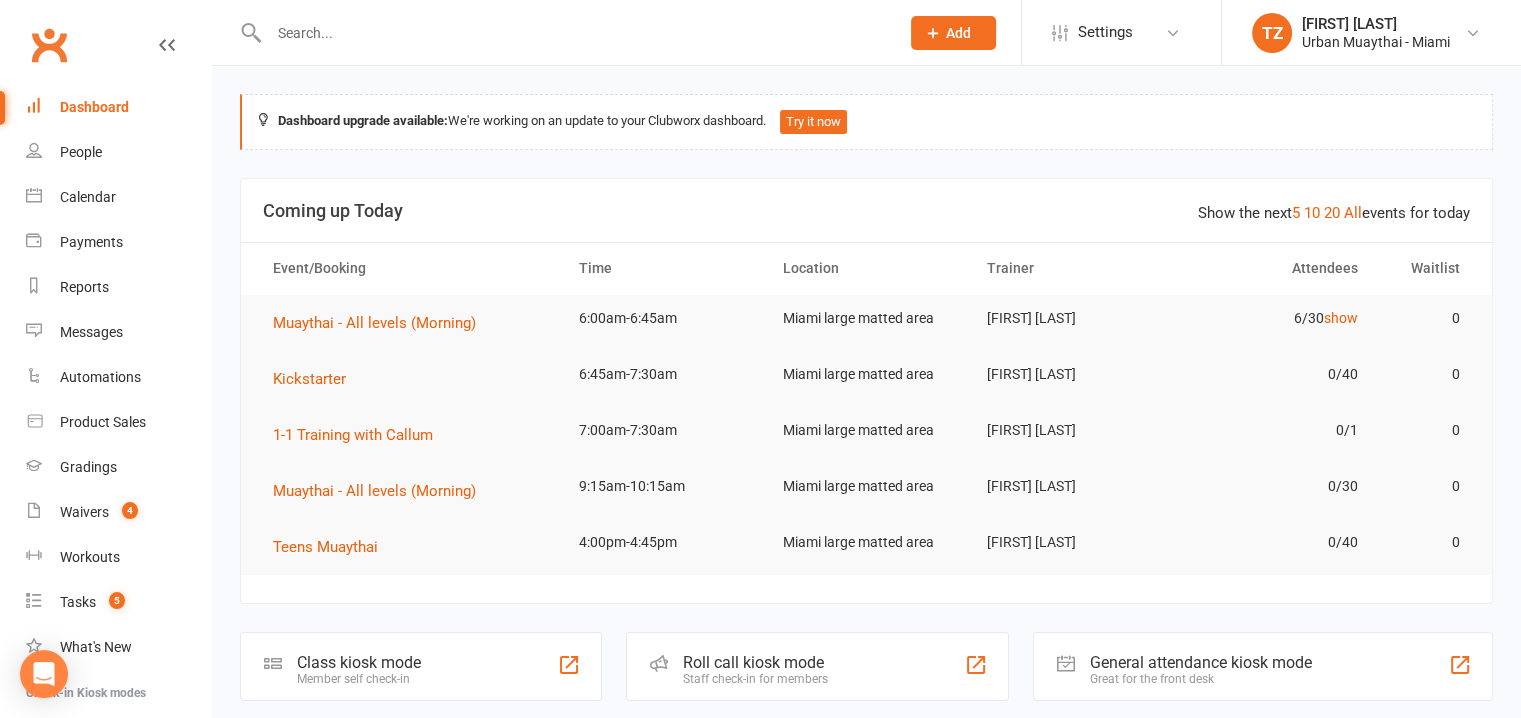 click at bounding box center (574, 33) 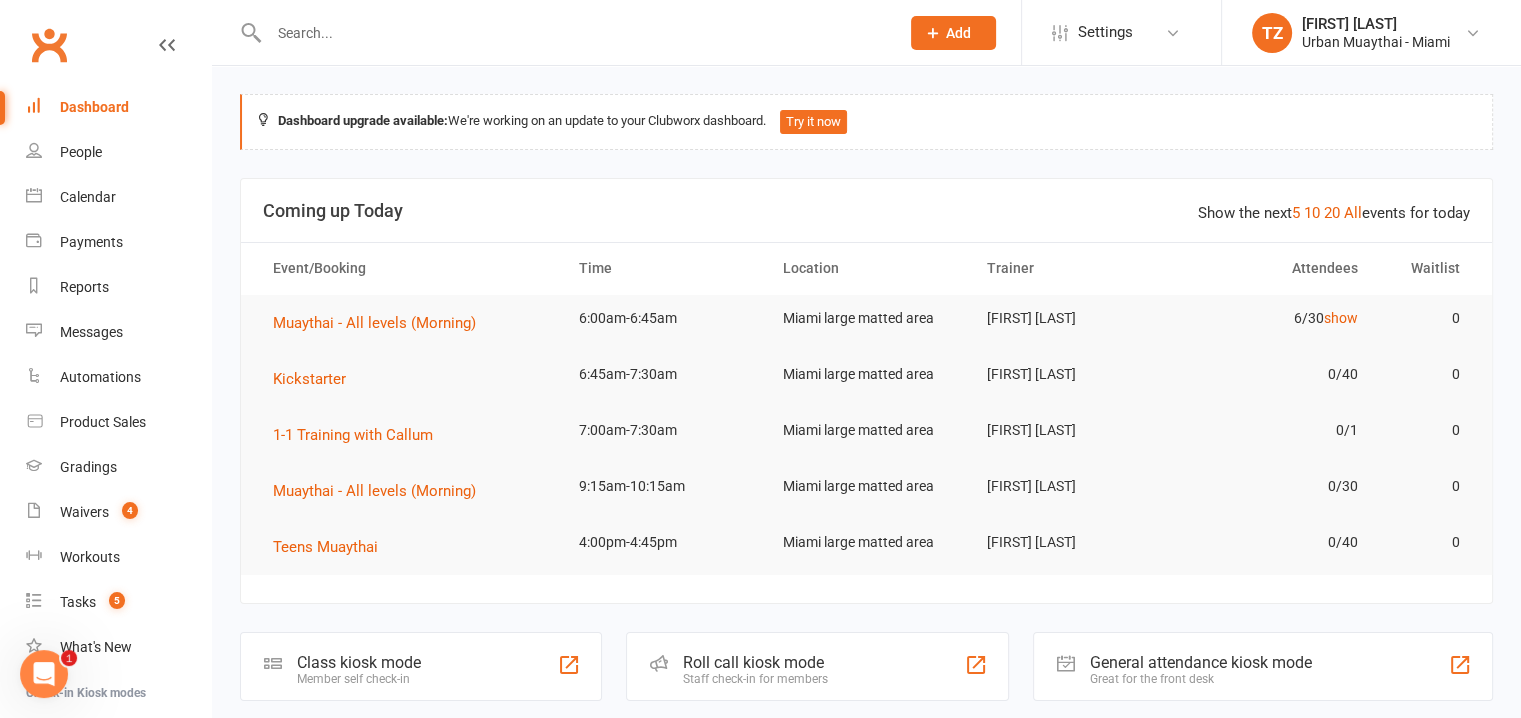 scroll, scrollTop: 0, scrollLeft: 0, axis: both 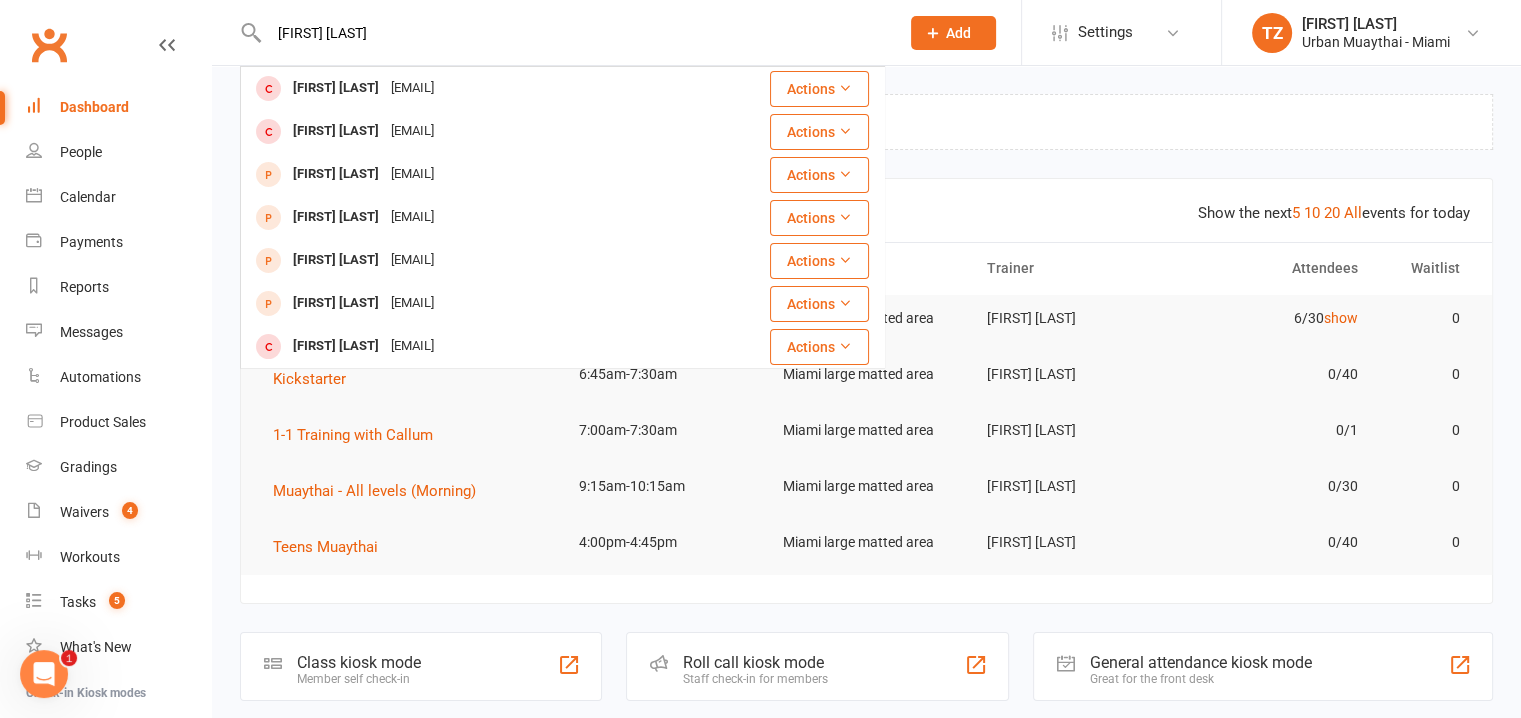 click on "[FIRST] [LAST]" at bounding box center [574, 33] 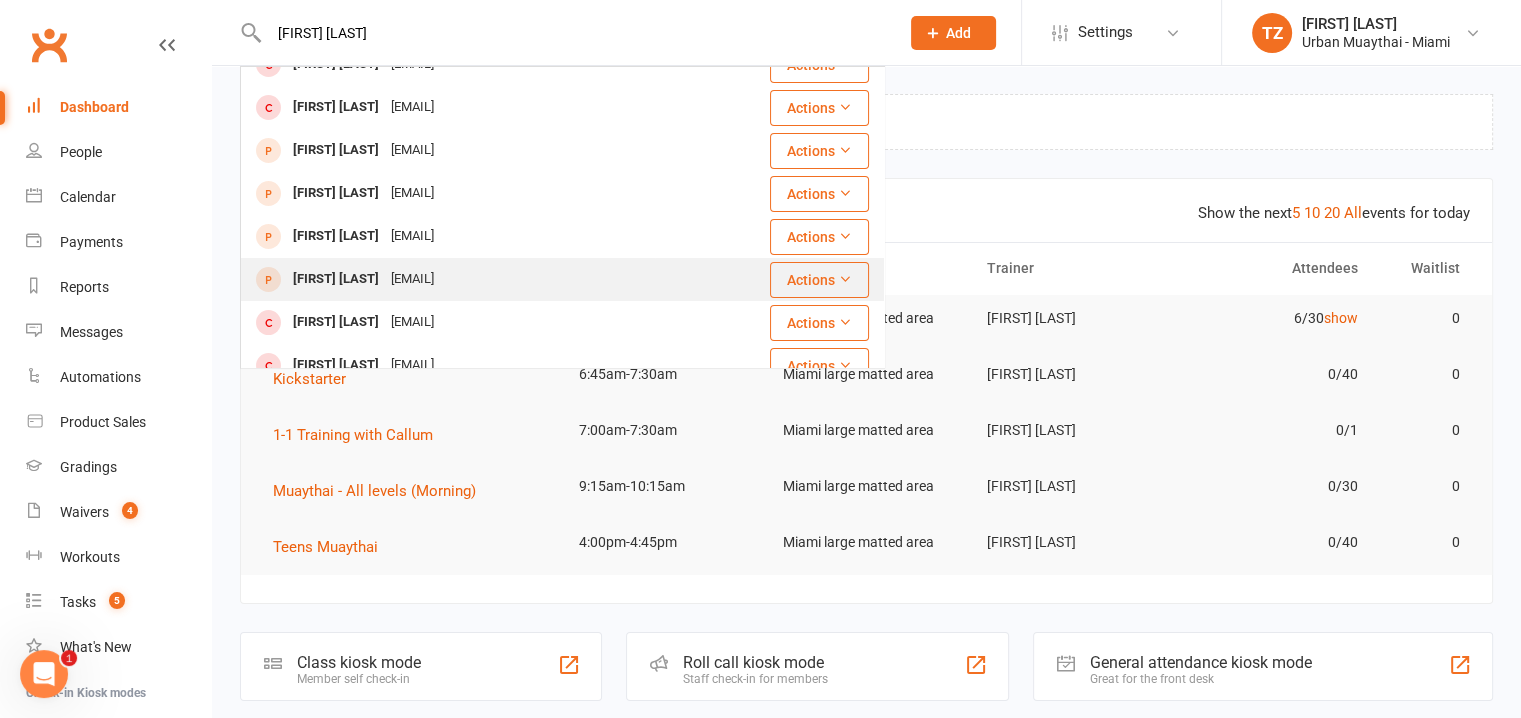 scroll, scrollTop: 0, scrollLeft: 0, axis: both 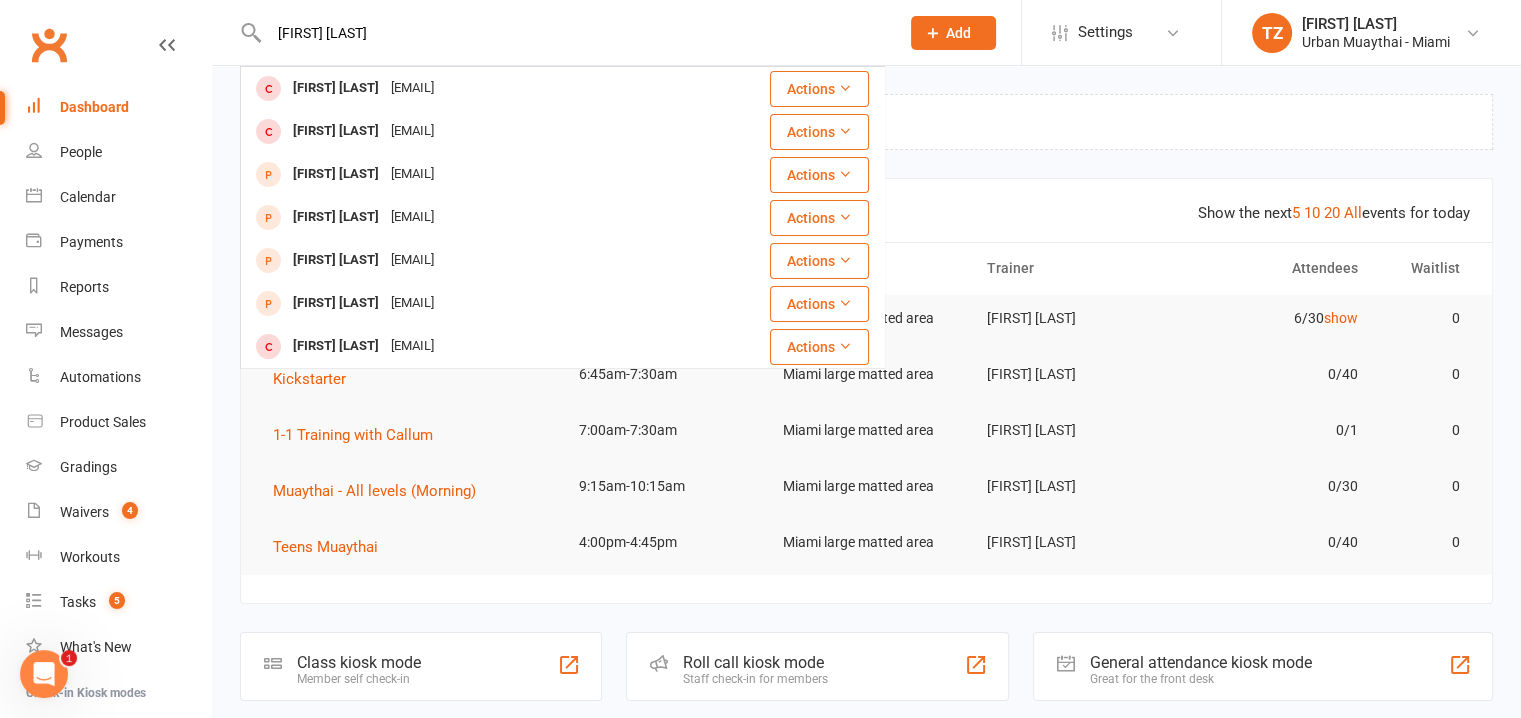 type on "[FIRST] [LAST]" 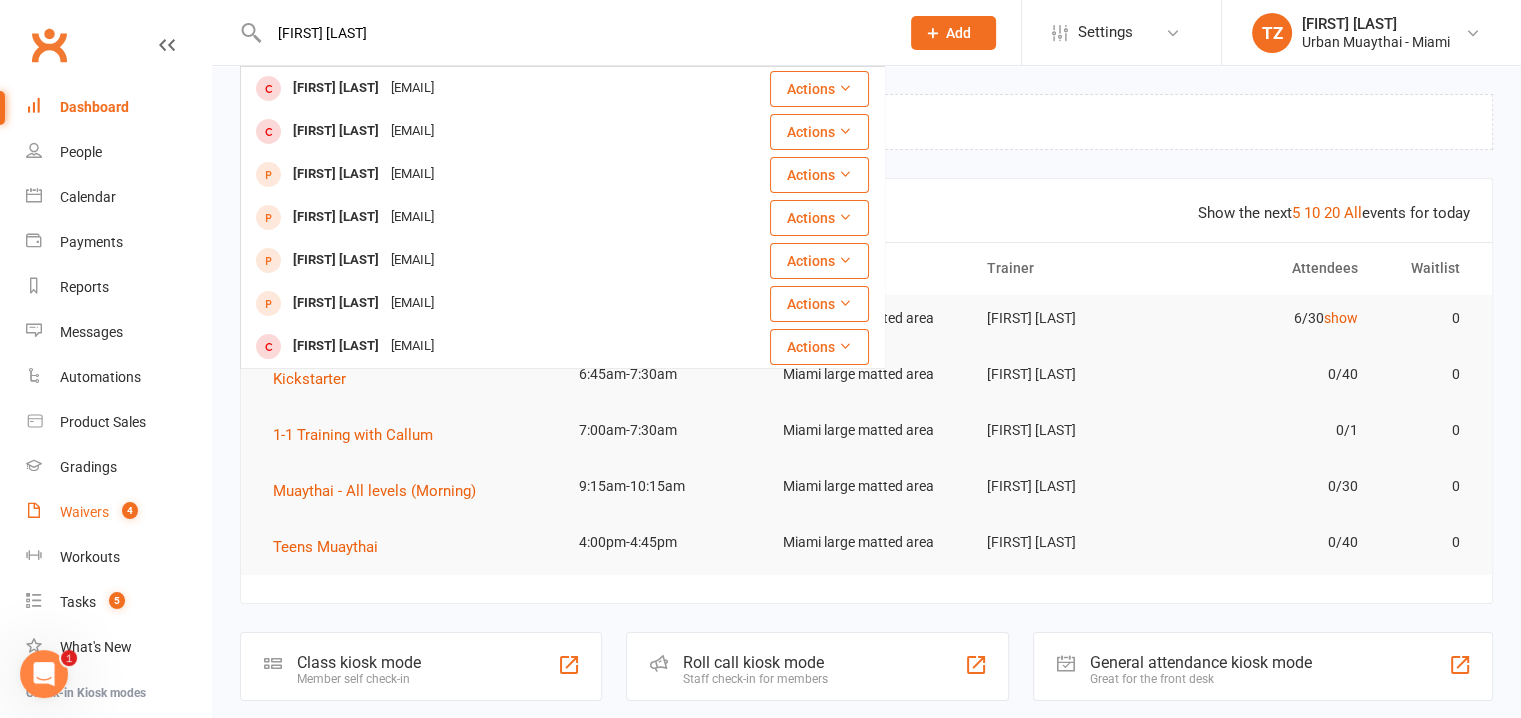 click on "Waivers" at bounding box center [84, 512] 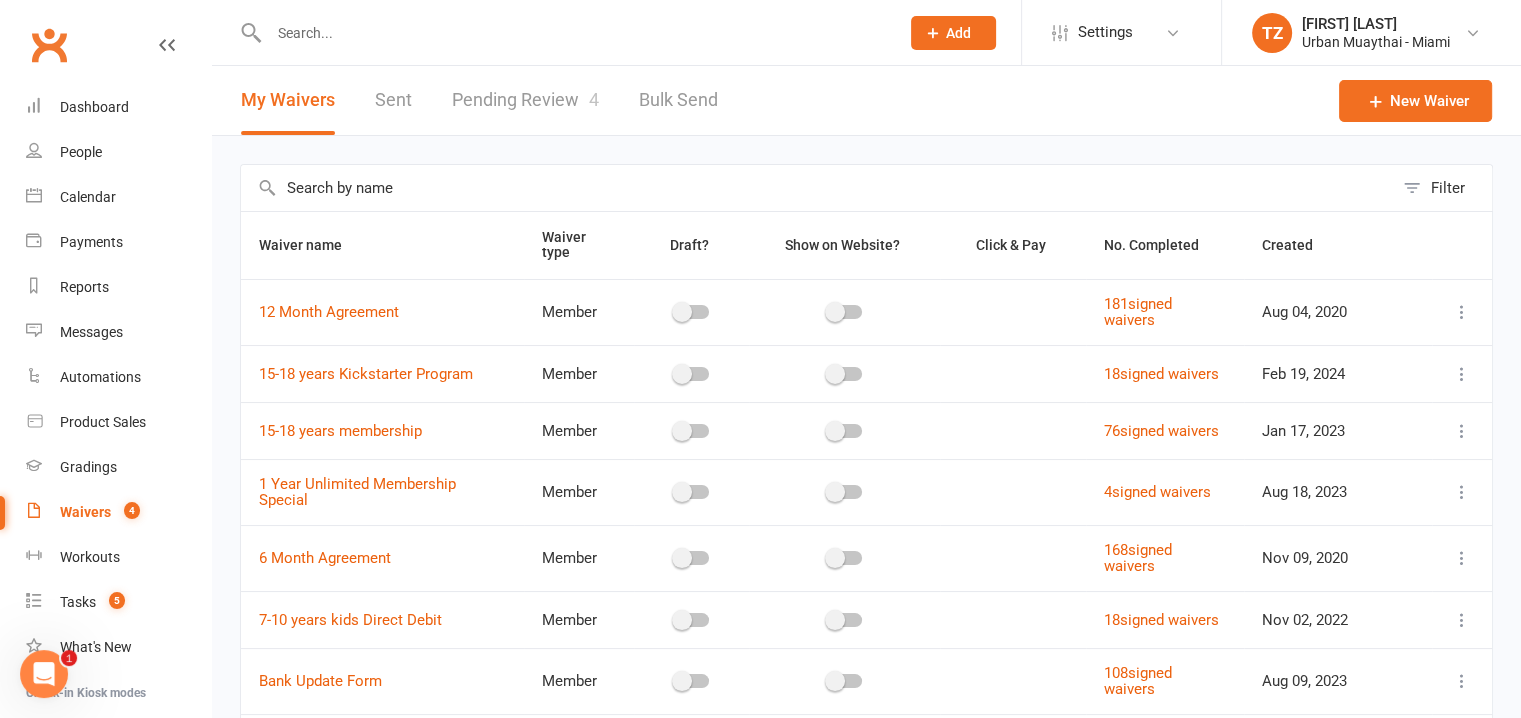 click on "Pending Review 4" at bounding box center [525, 100] 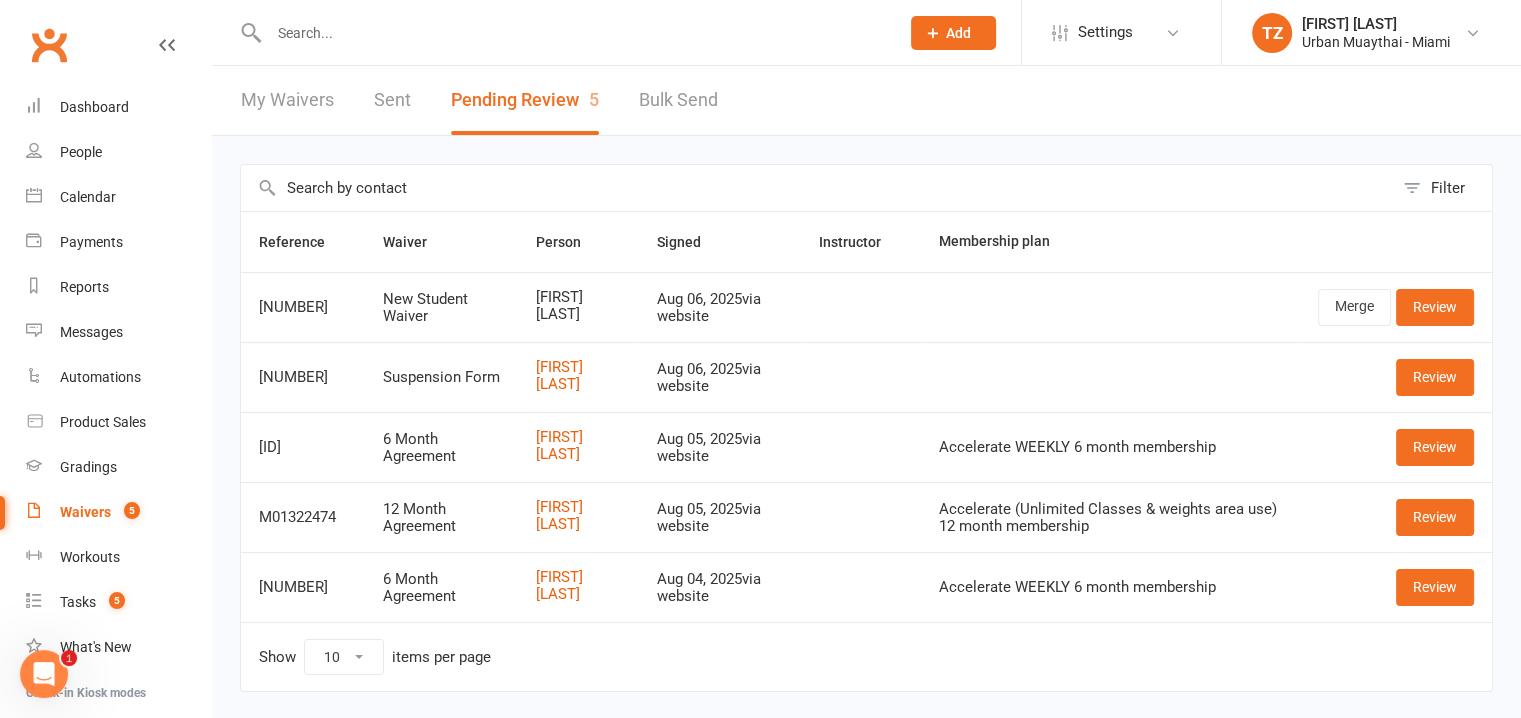 click at bounding box center [574, 33] 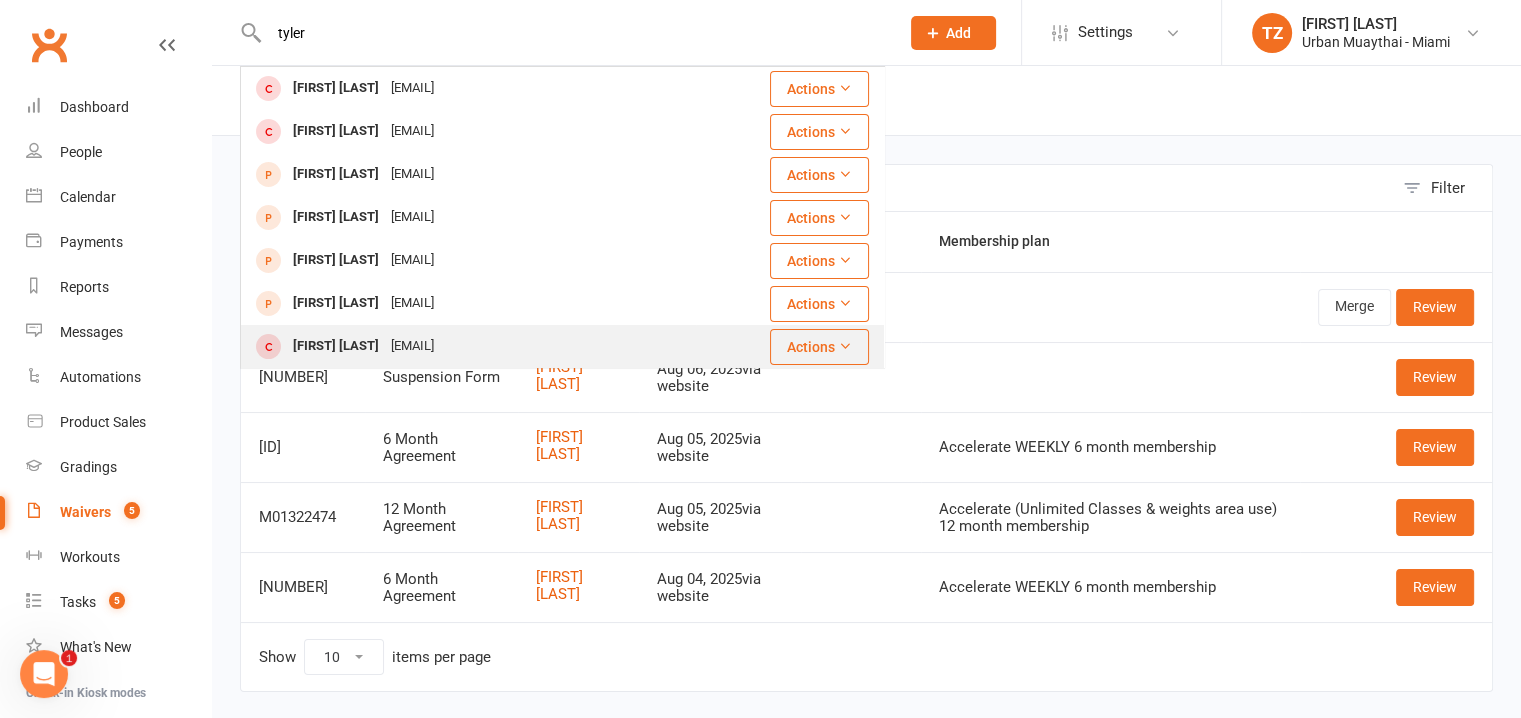type on "tyler" 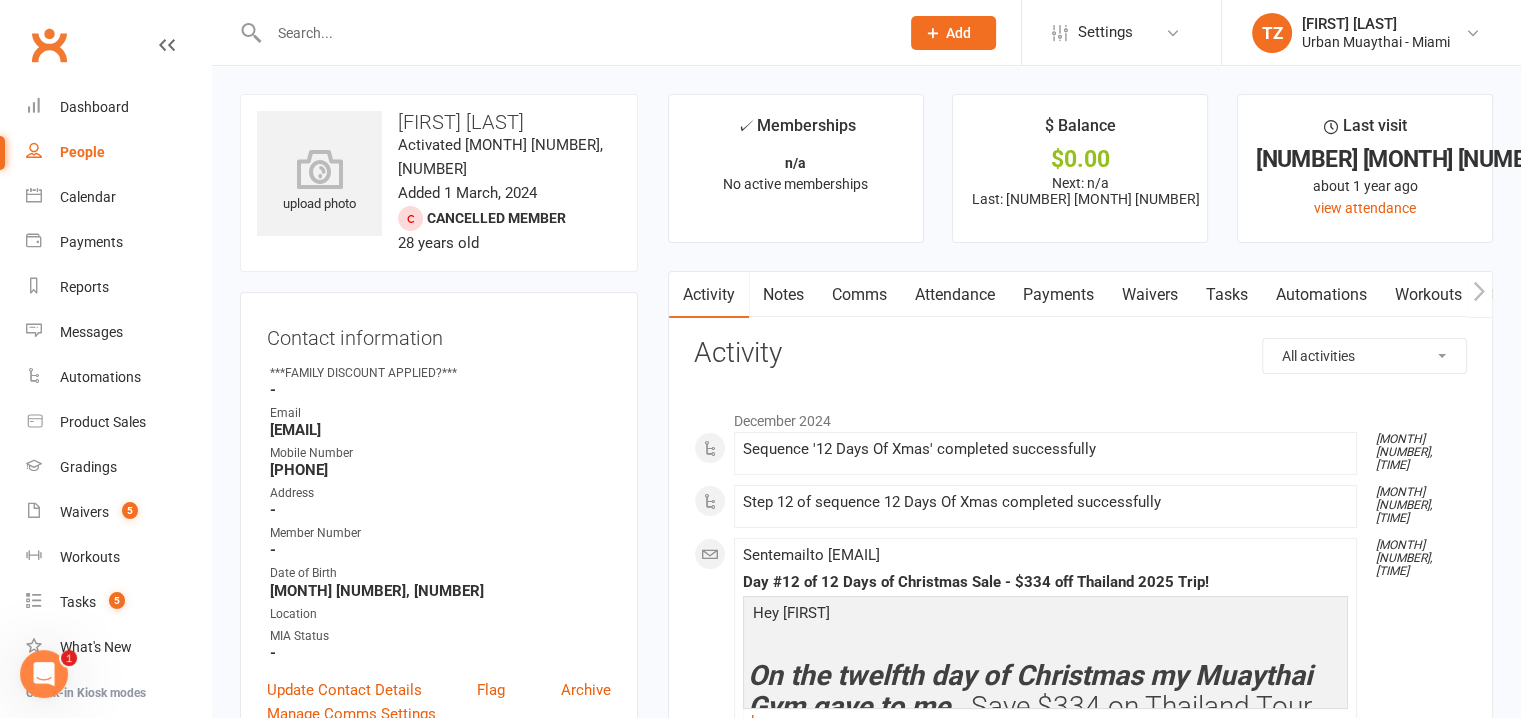click at bounding box center (574, 33) 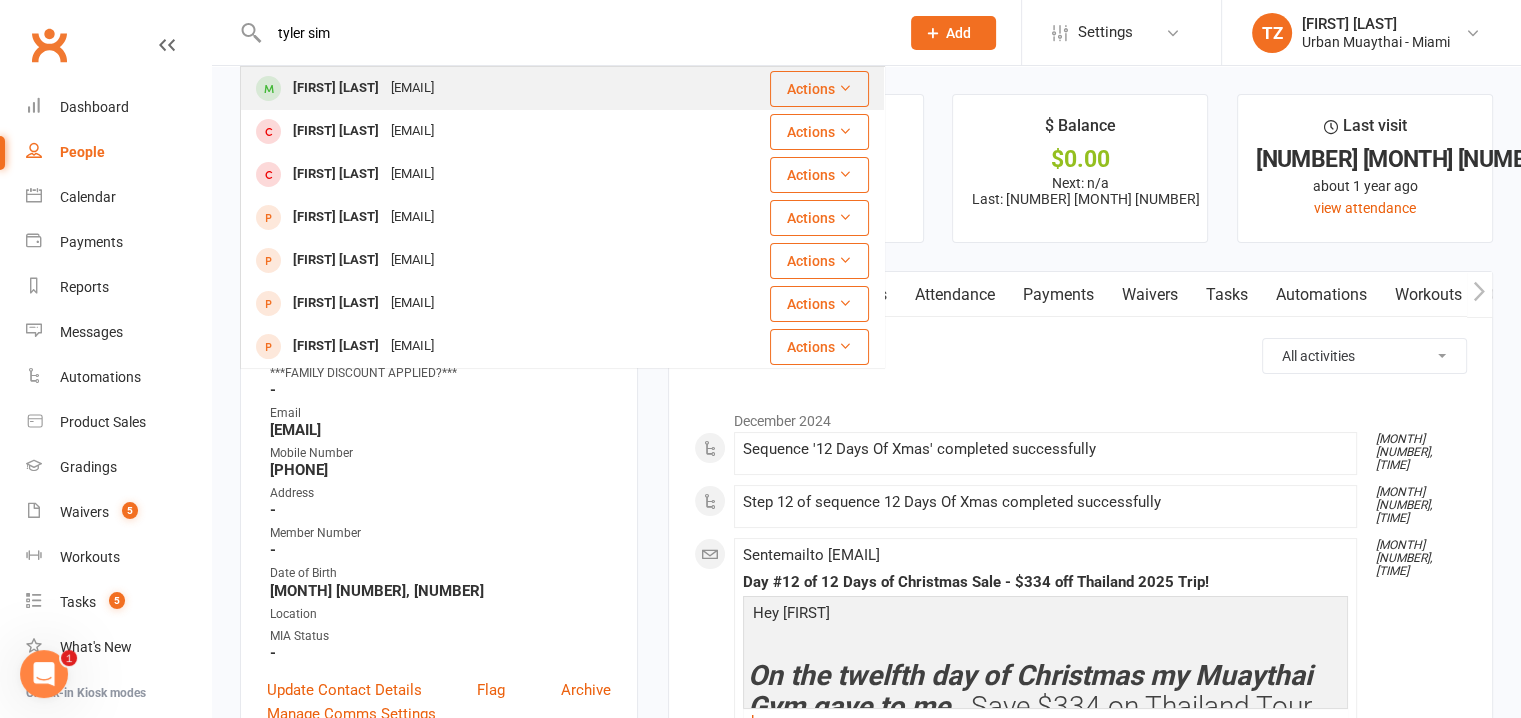 type on "tyler sim" 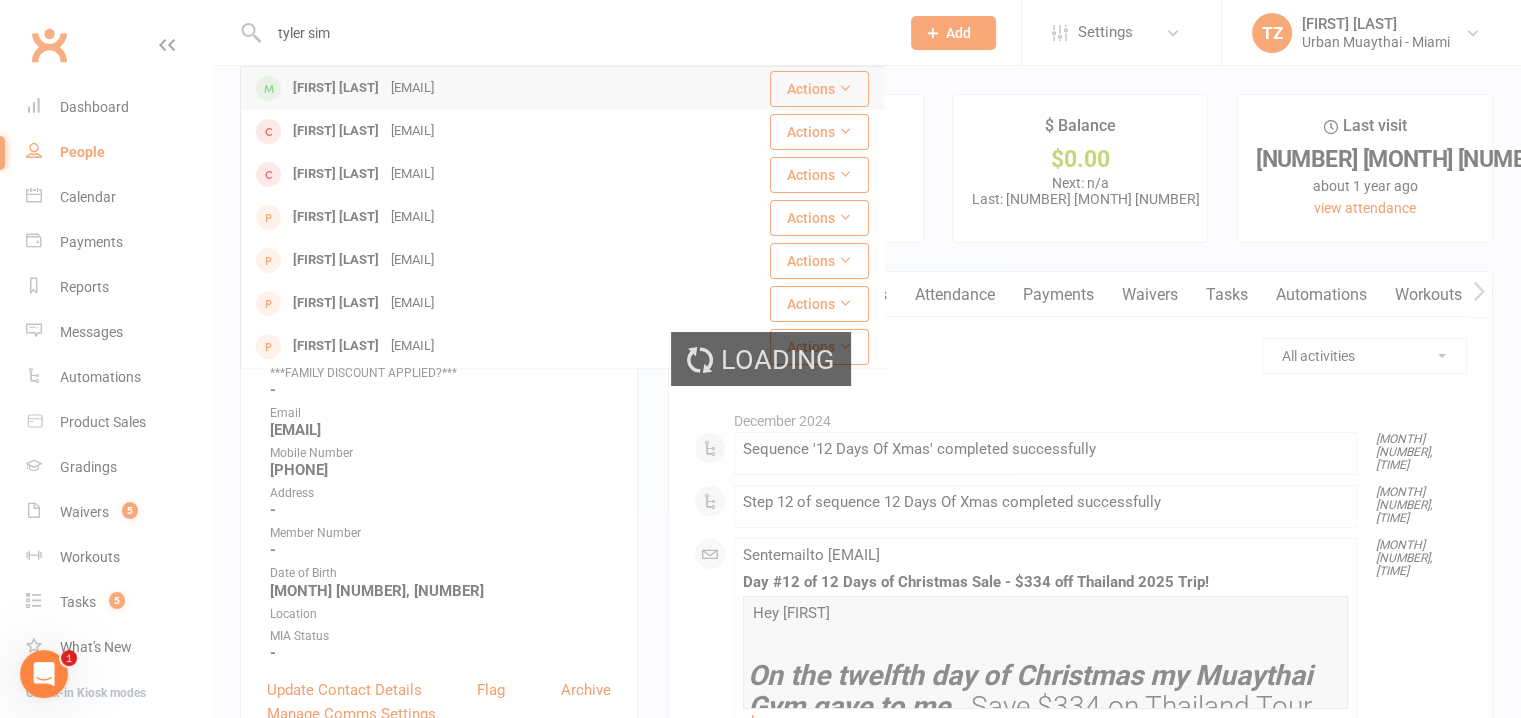 type 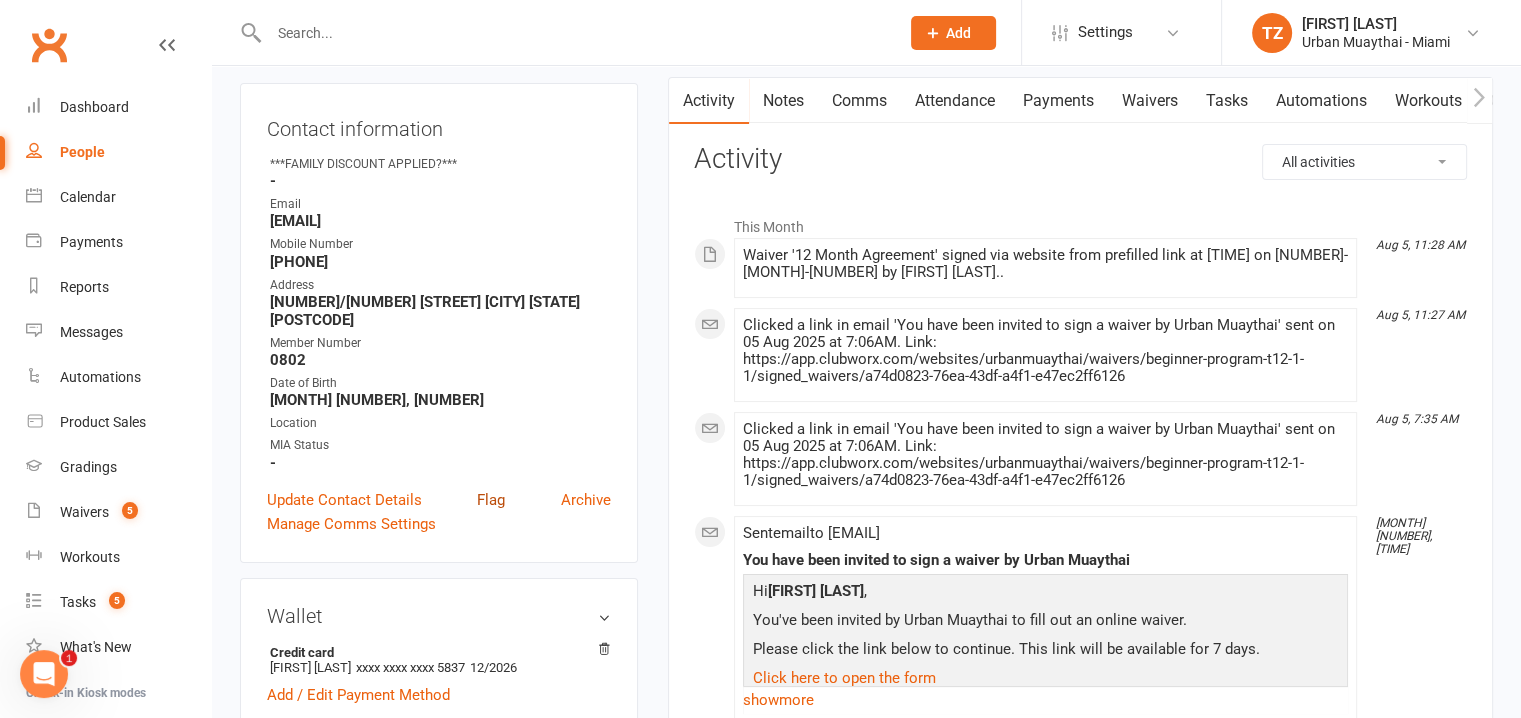 scroll, scrollTop: 199, scrollLeft: 0, axis: vertical 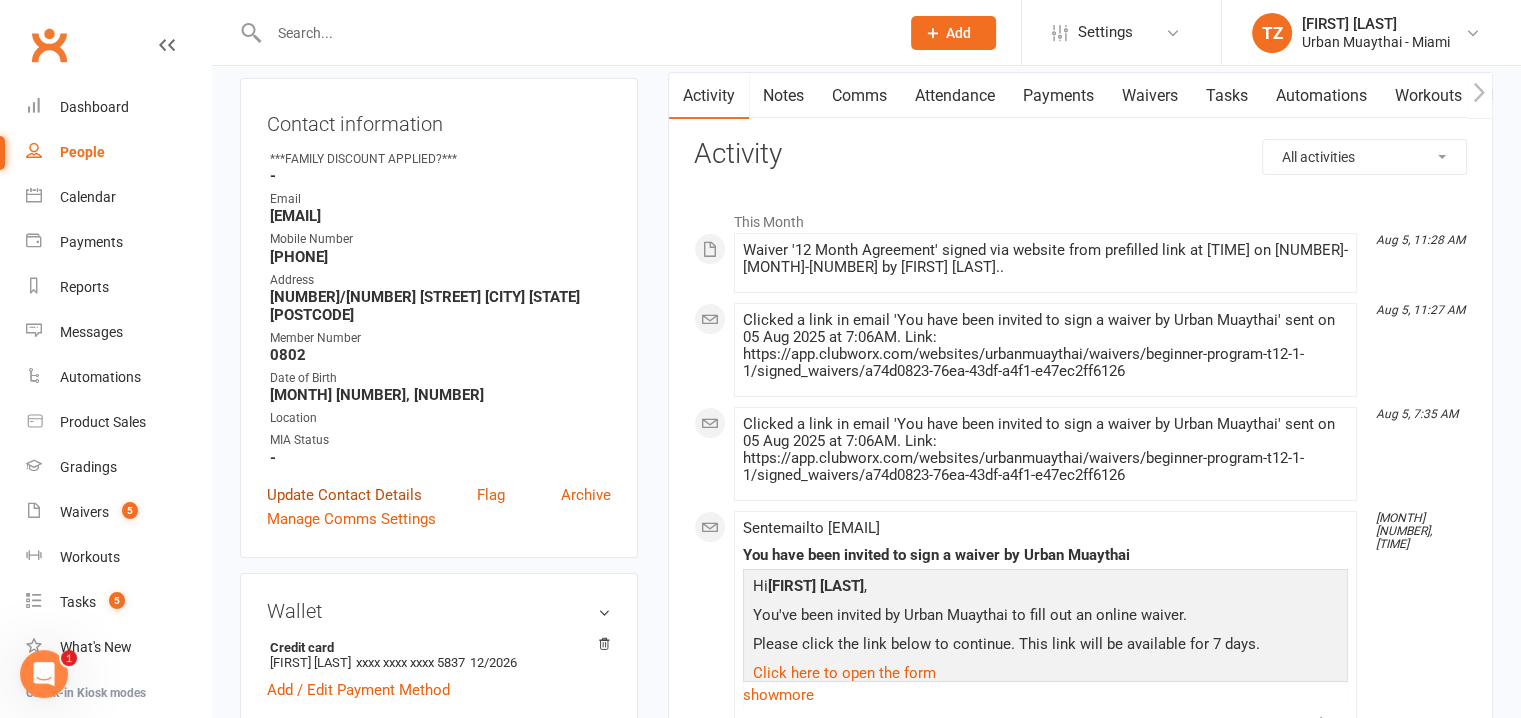 click on "Update Contact Details" at bounding box center [344, 495] 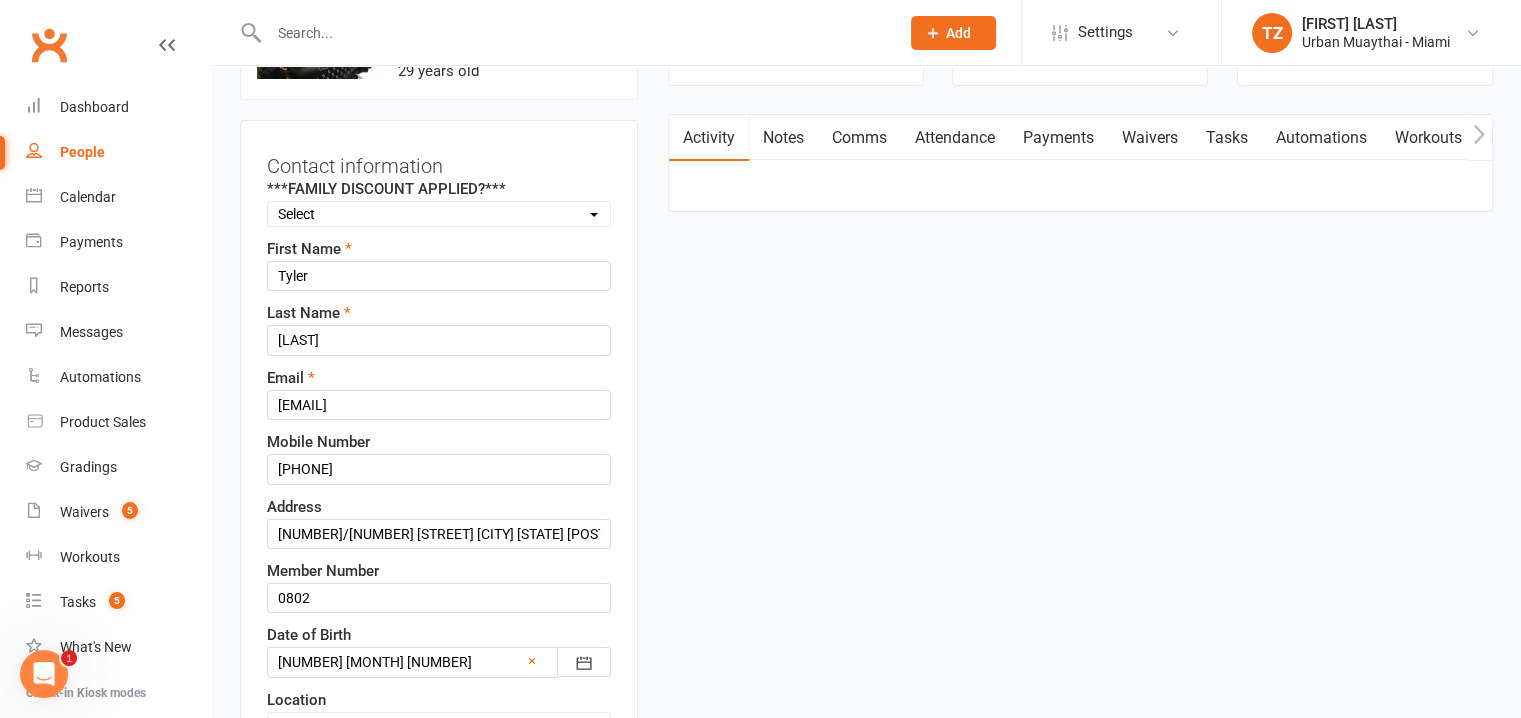 scroll, scrollTop: 93, scrollLeft: 0, axis: vertical 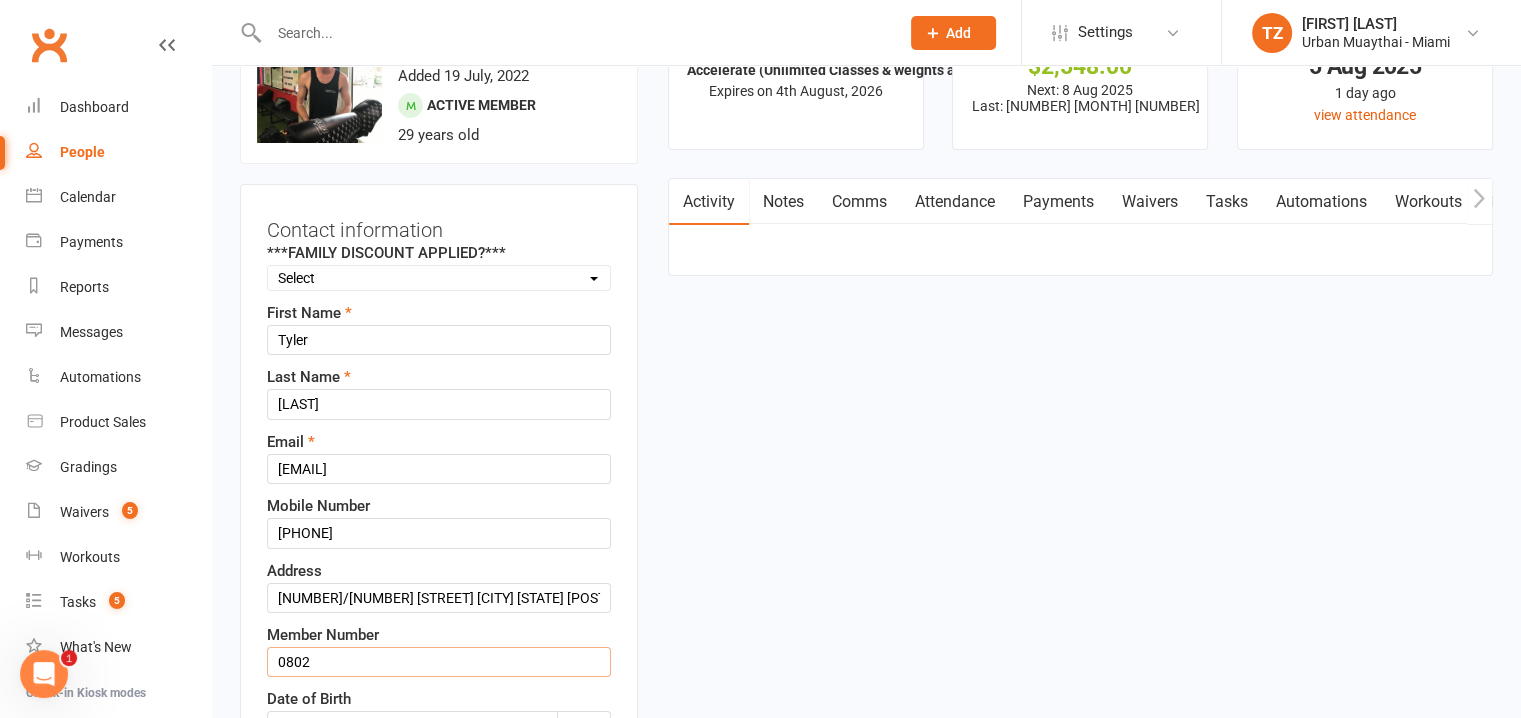 click on "0802" at bounding box center [439, 662] 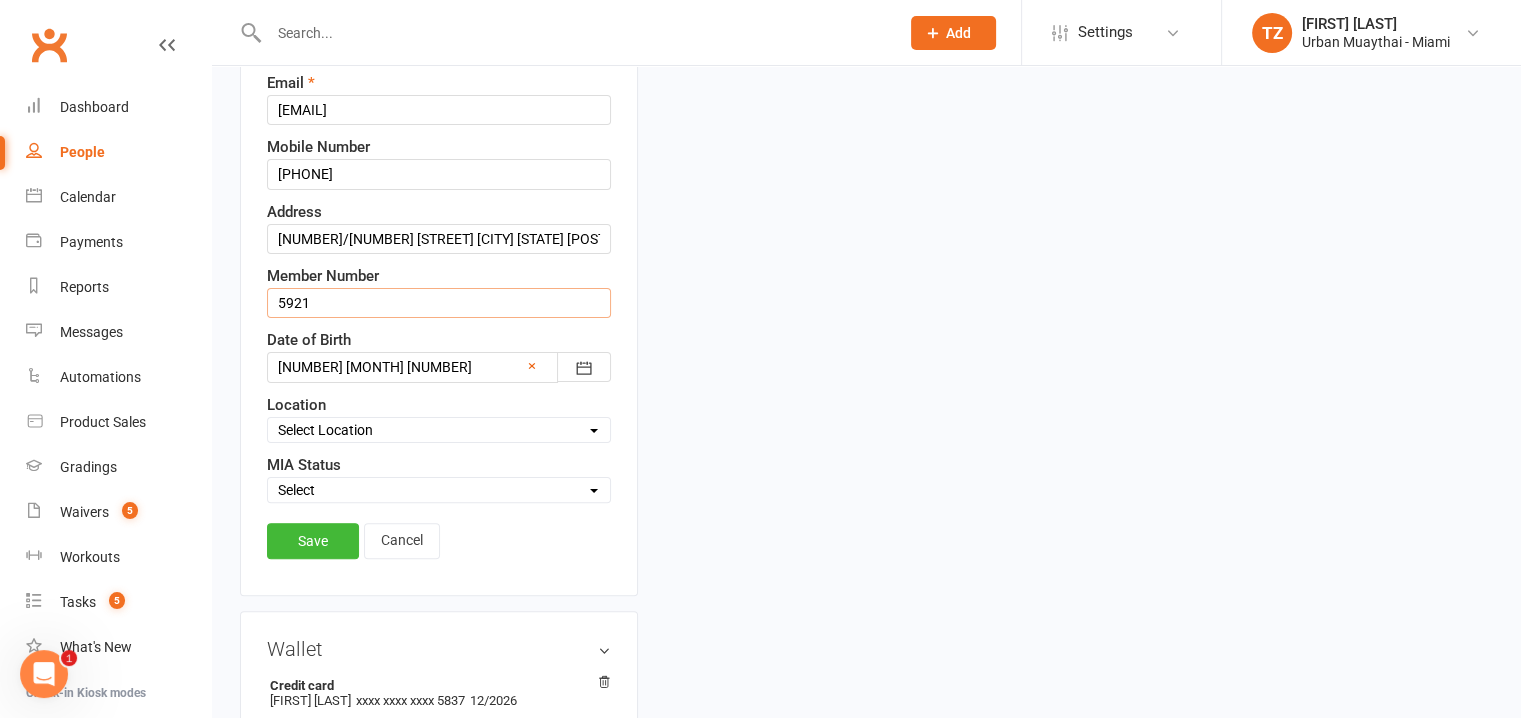 scroll, scrollTop: 456, scrollLeft: 0, axis: vertical 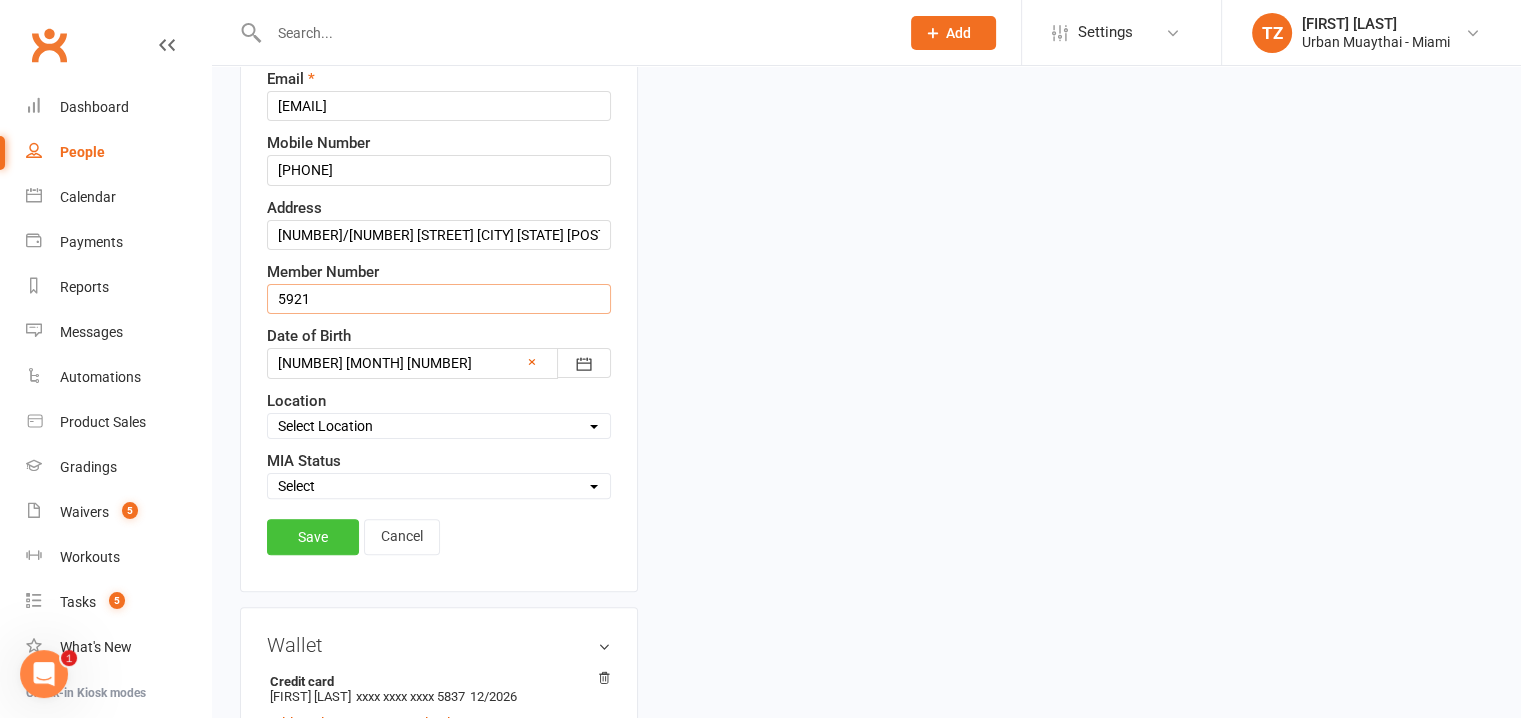 type on "5921" 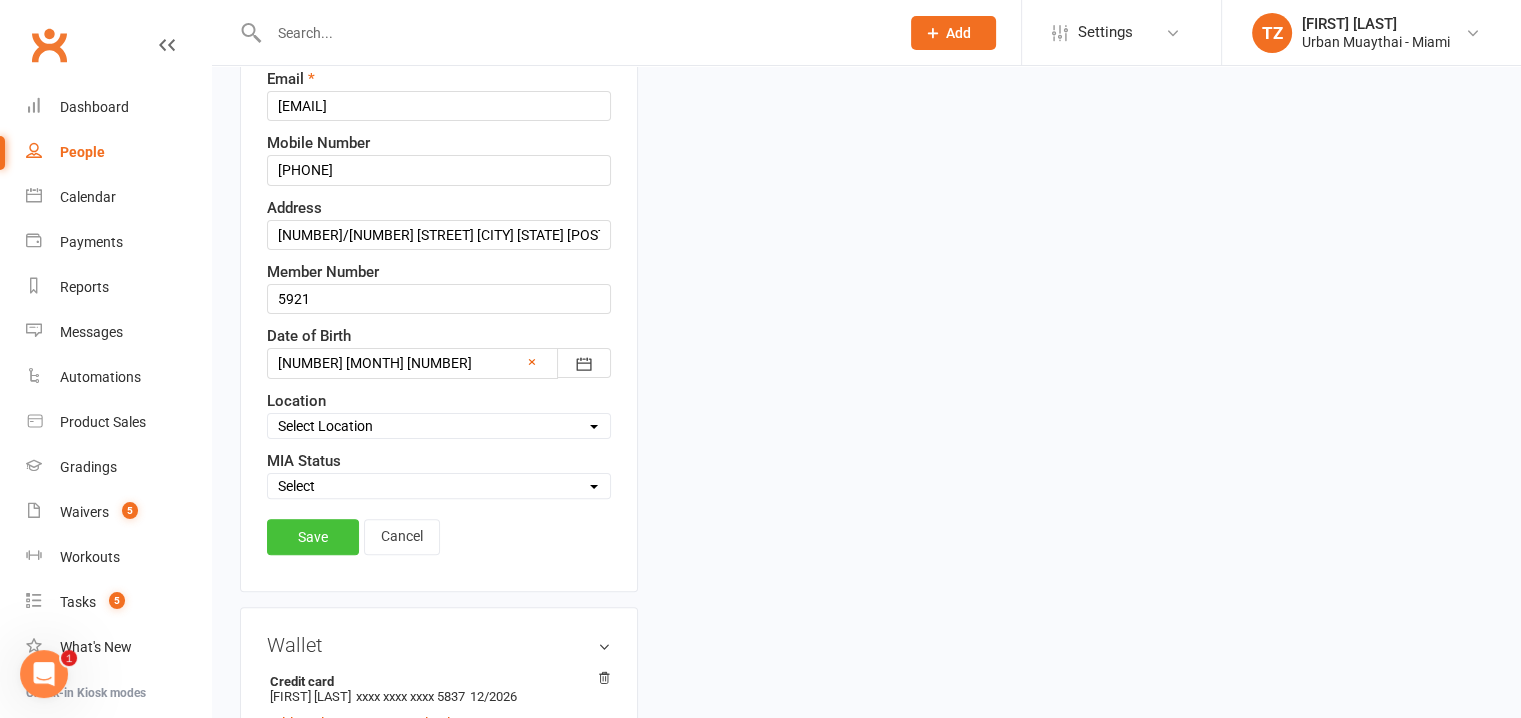 click on "Save" at bounding box center (313, 537) 